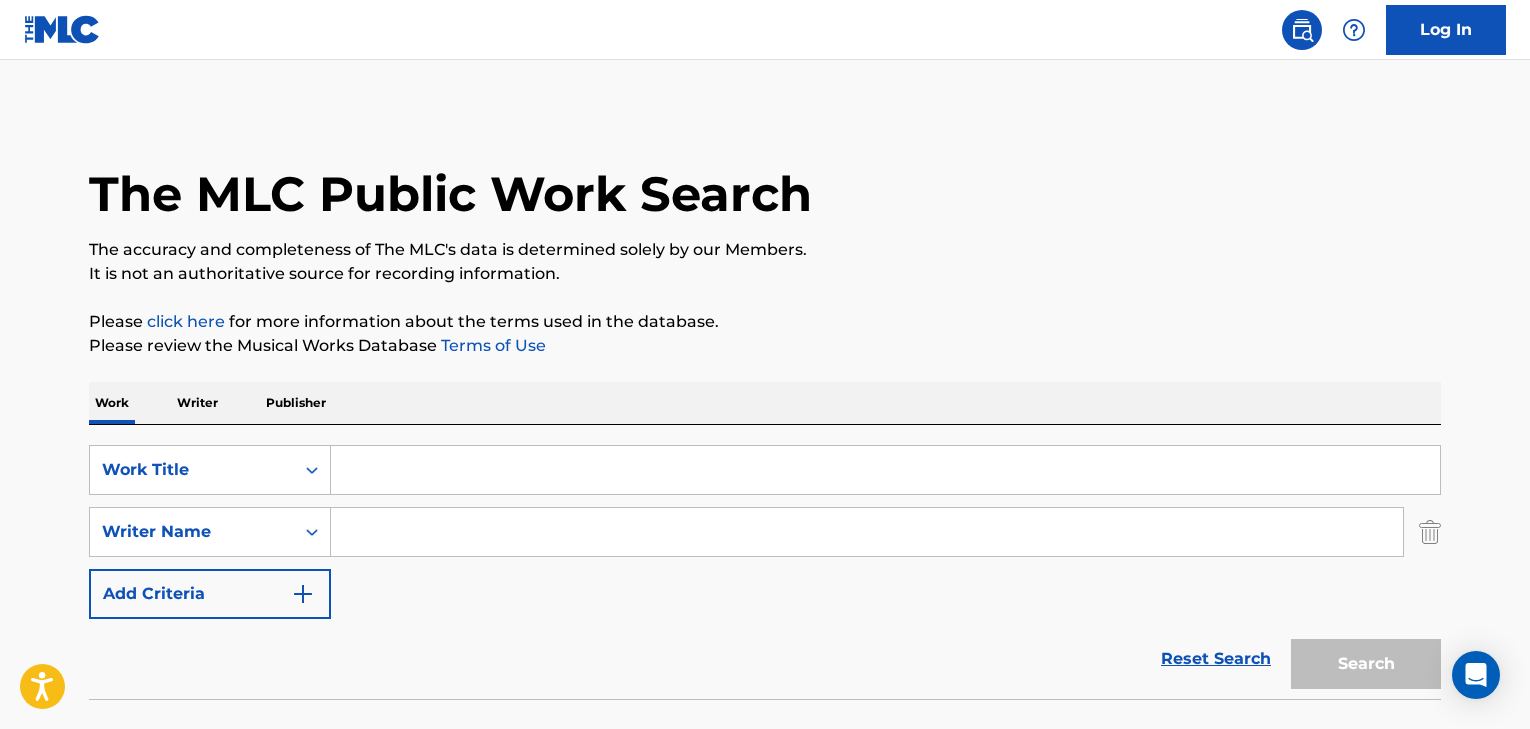 scroll, scrollTop: 0, scrollLeft: 0, axis: both 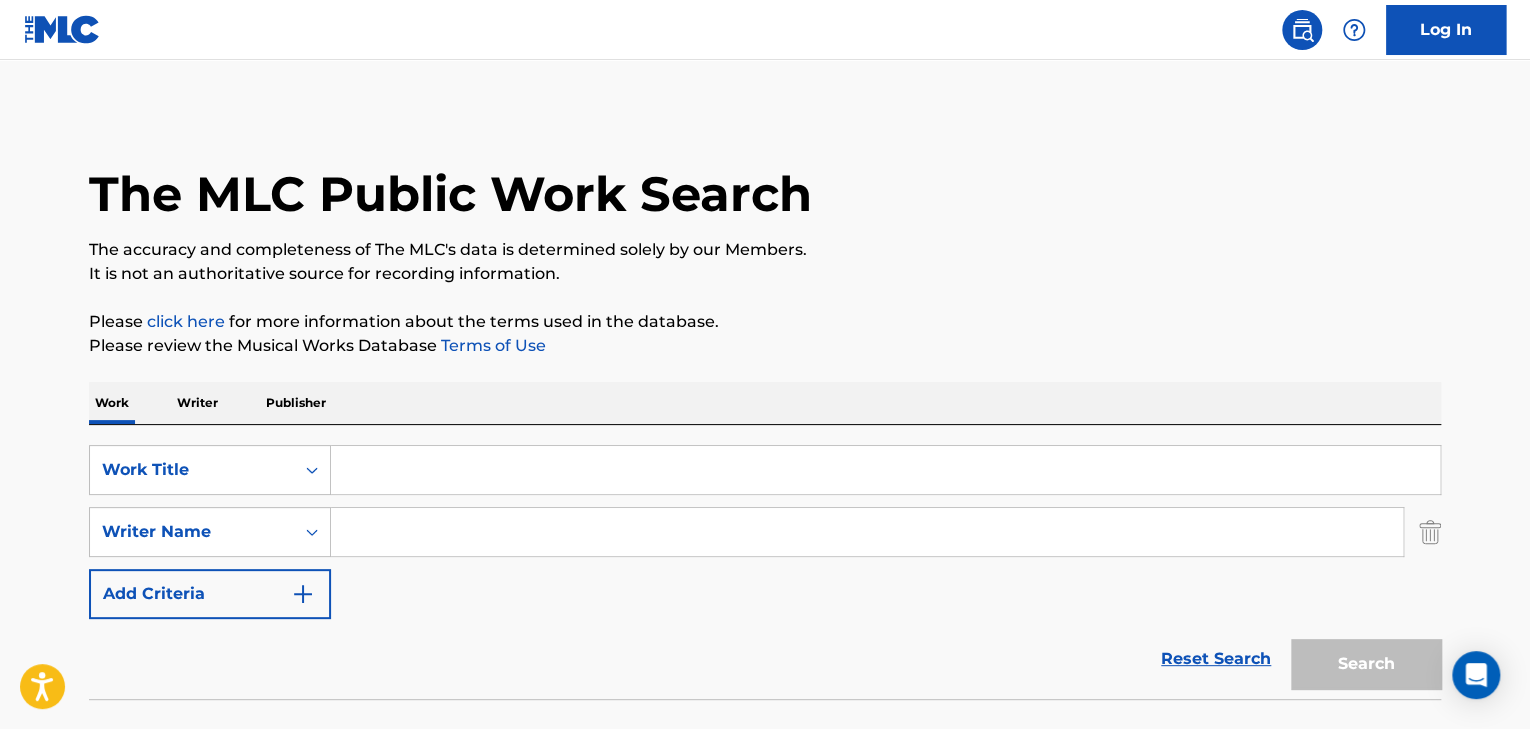 click at bounding box center [885, 470] 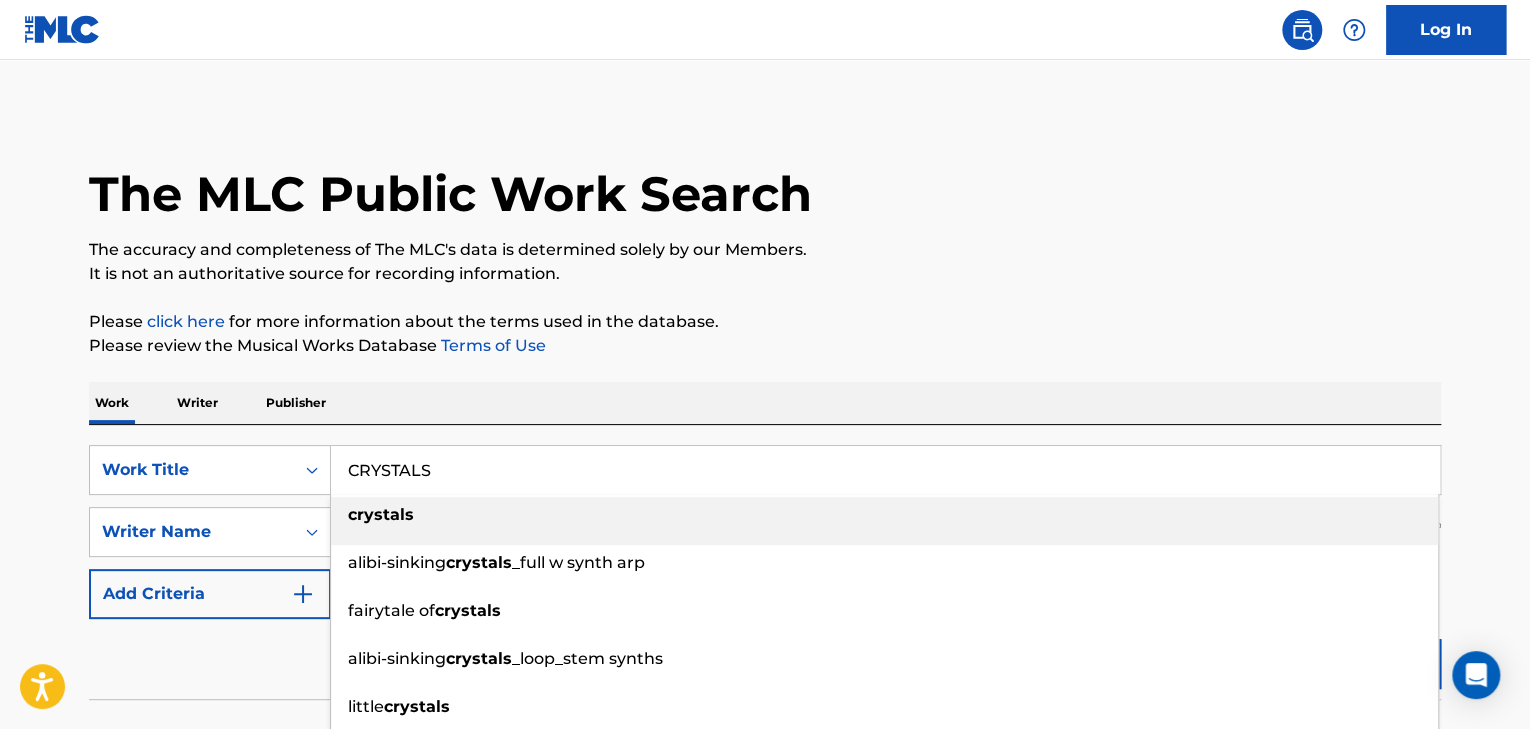 type on "CRYSTALS" 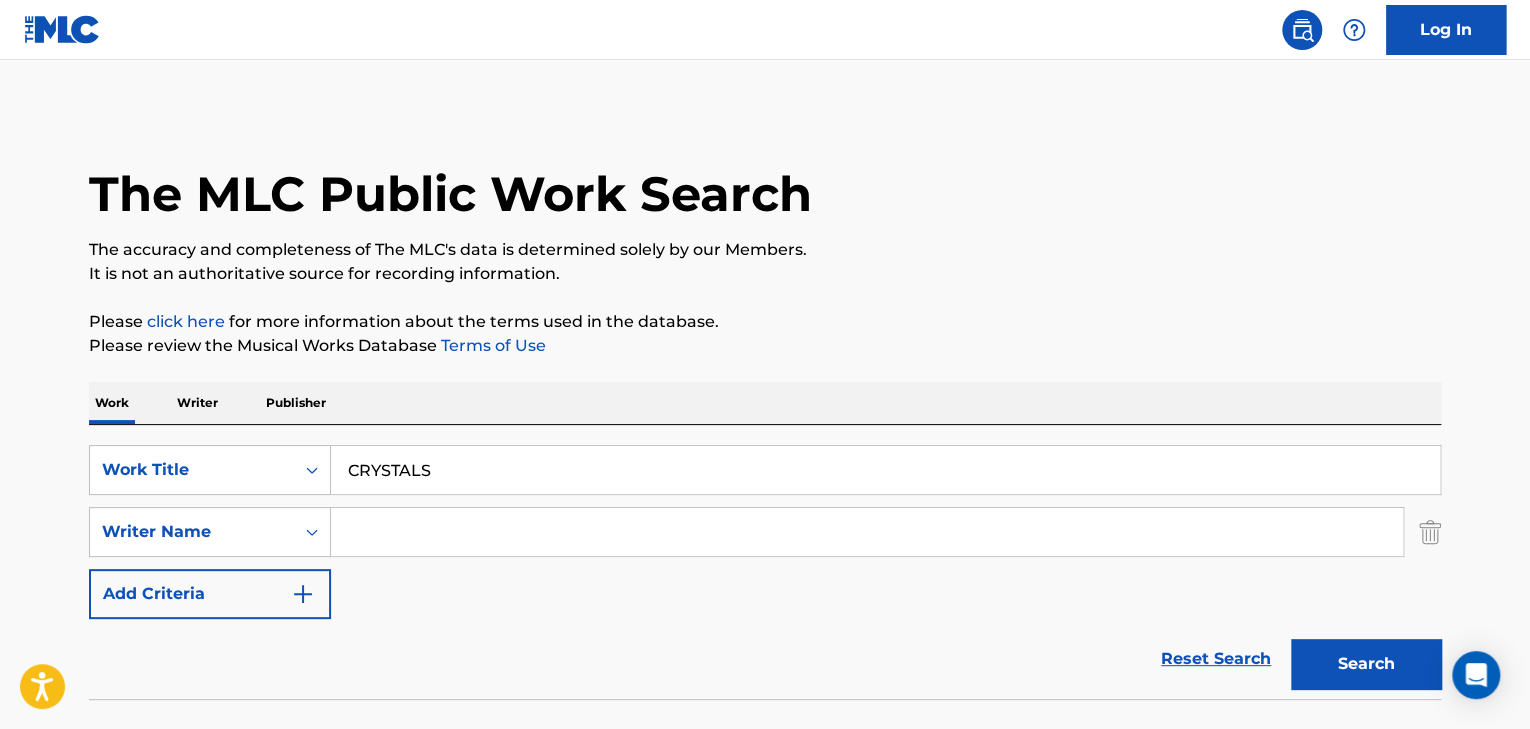 click at bounding box center (867, 532) 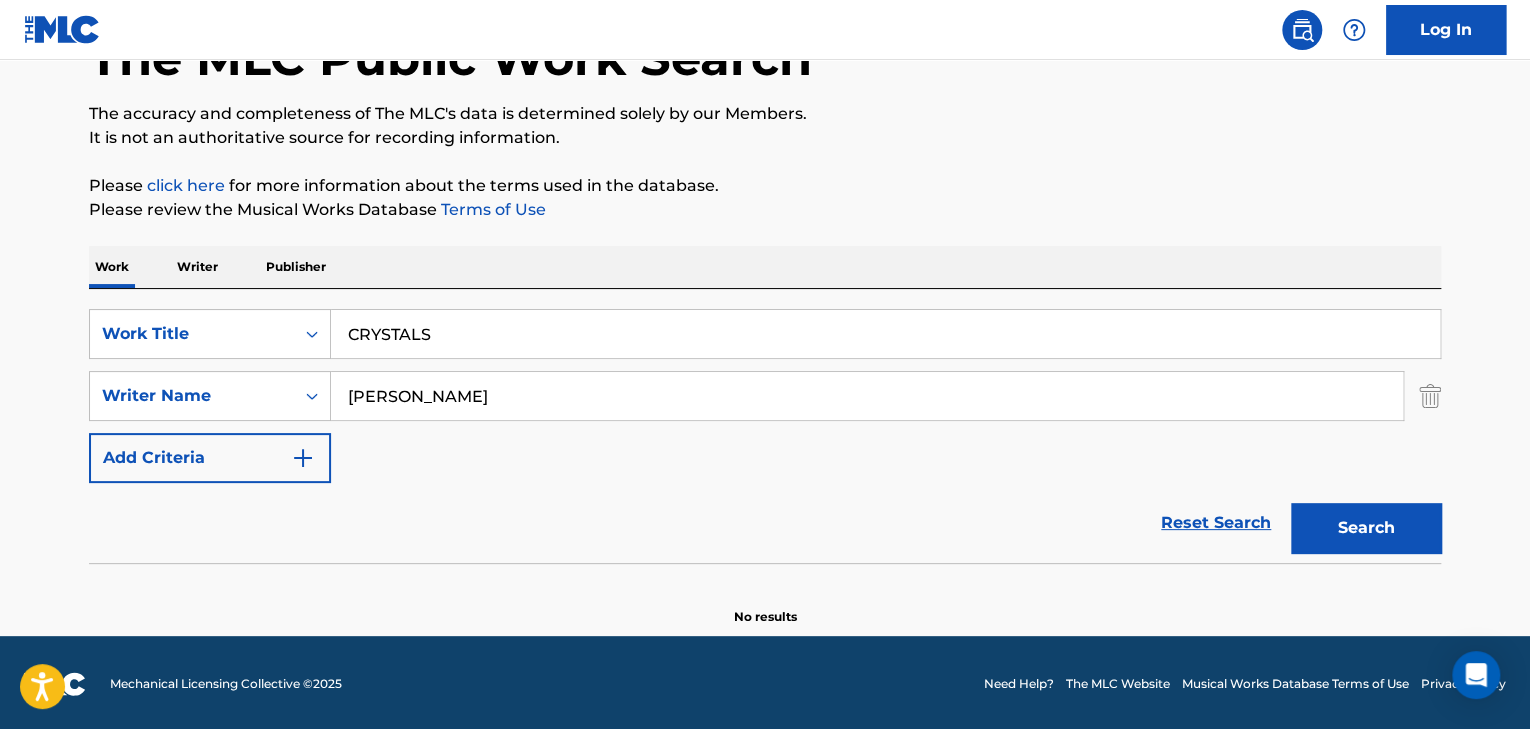 scroll, scrollTop: 139, scrollLeft: 0, axis: vertical 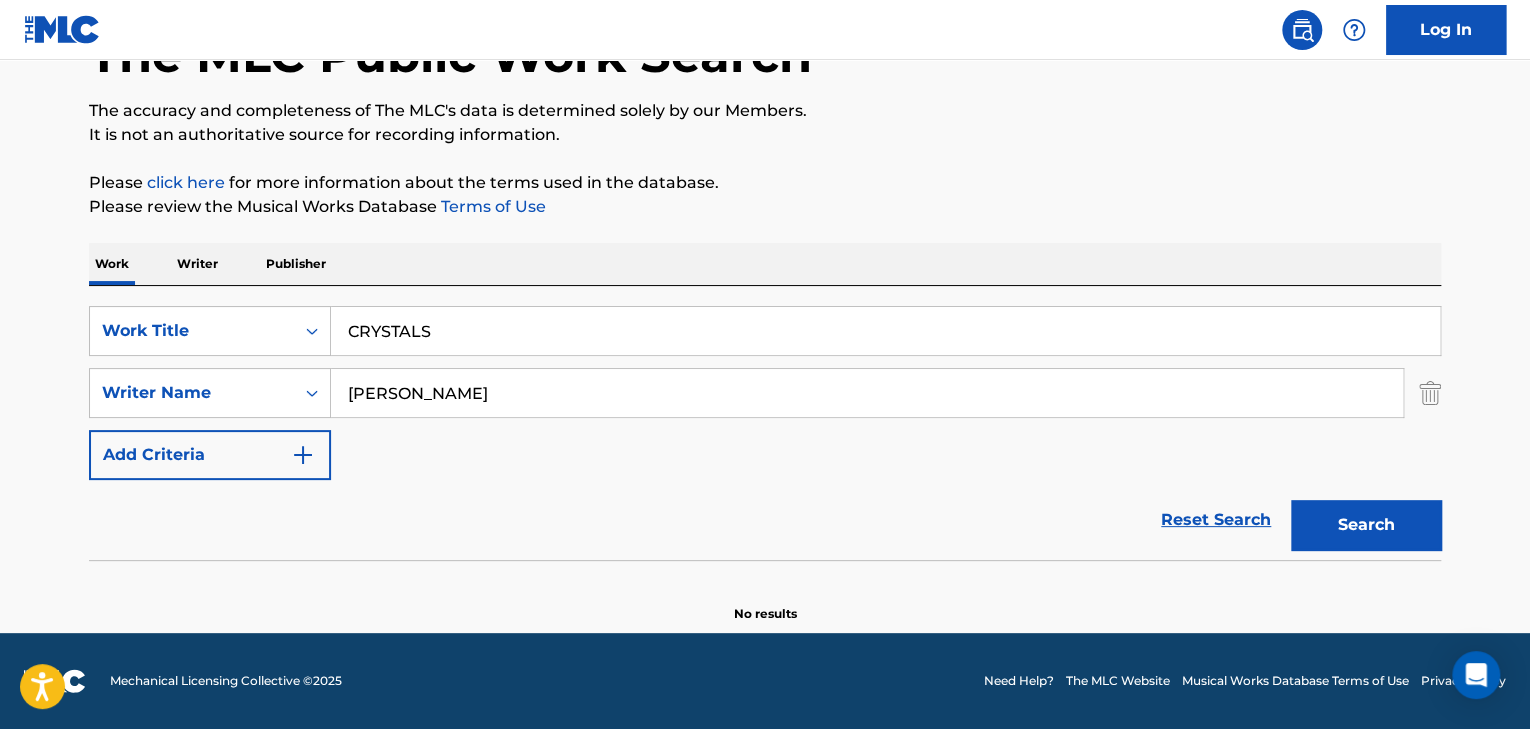click on "[PERSON_NAME]" at bounding box center (867, 393) 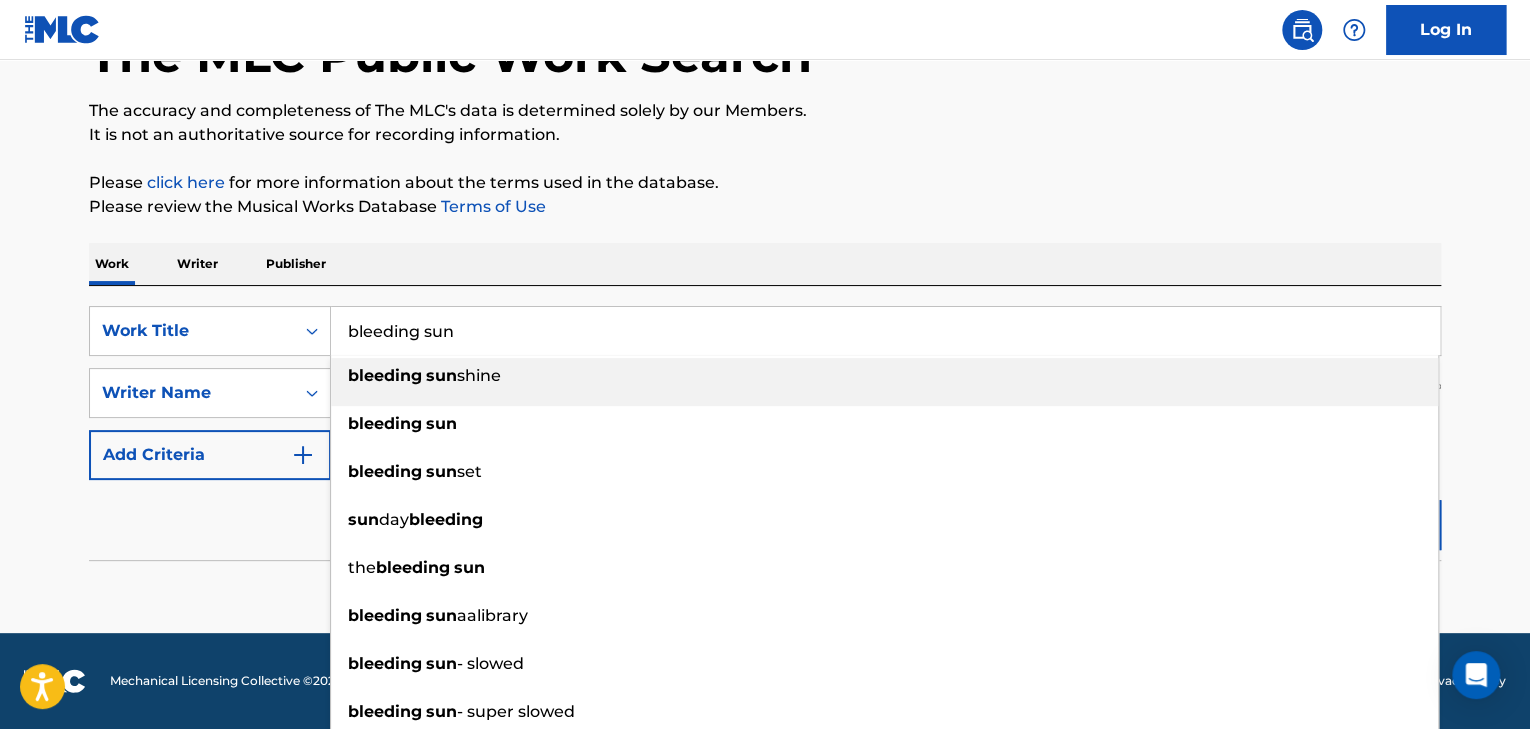type on "bleeding sun" 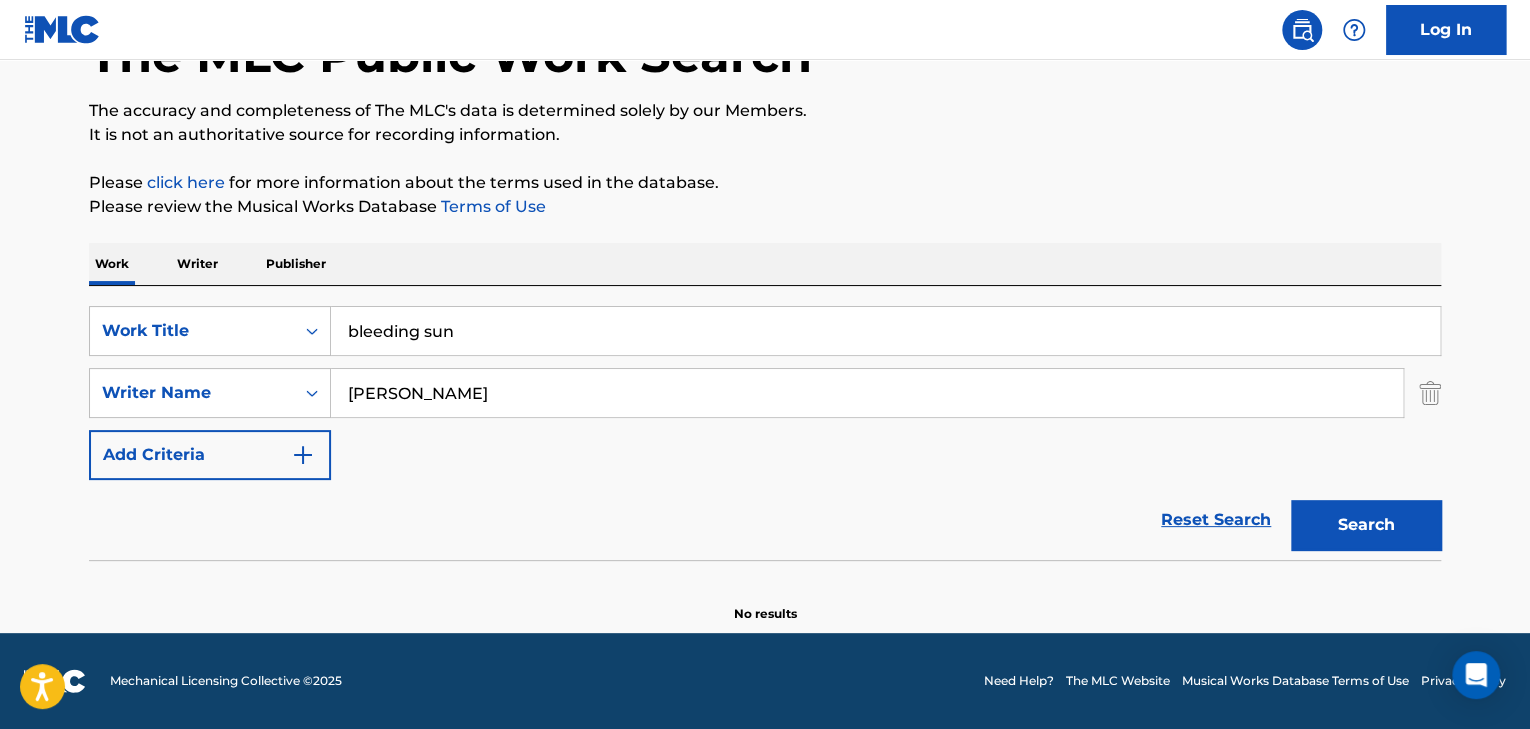 click on "[PERSON_NAME]" at bounding box center [867, 393] 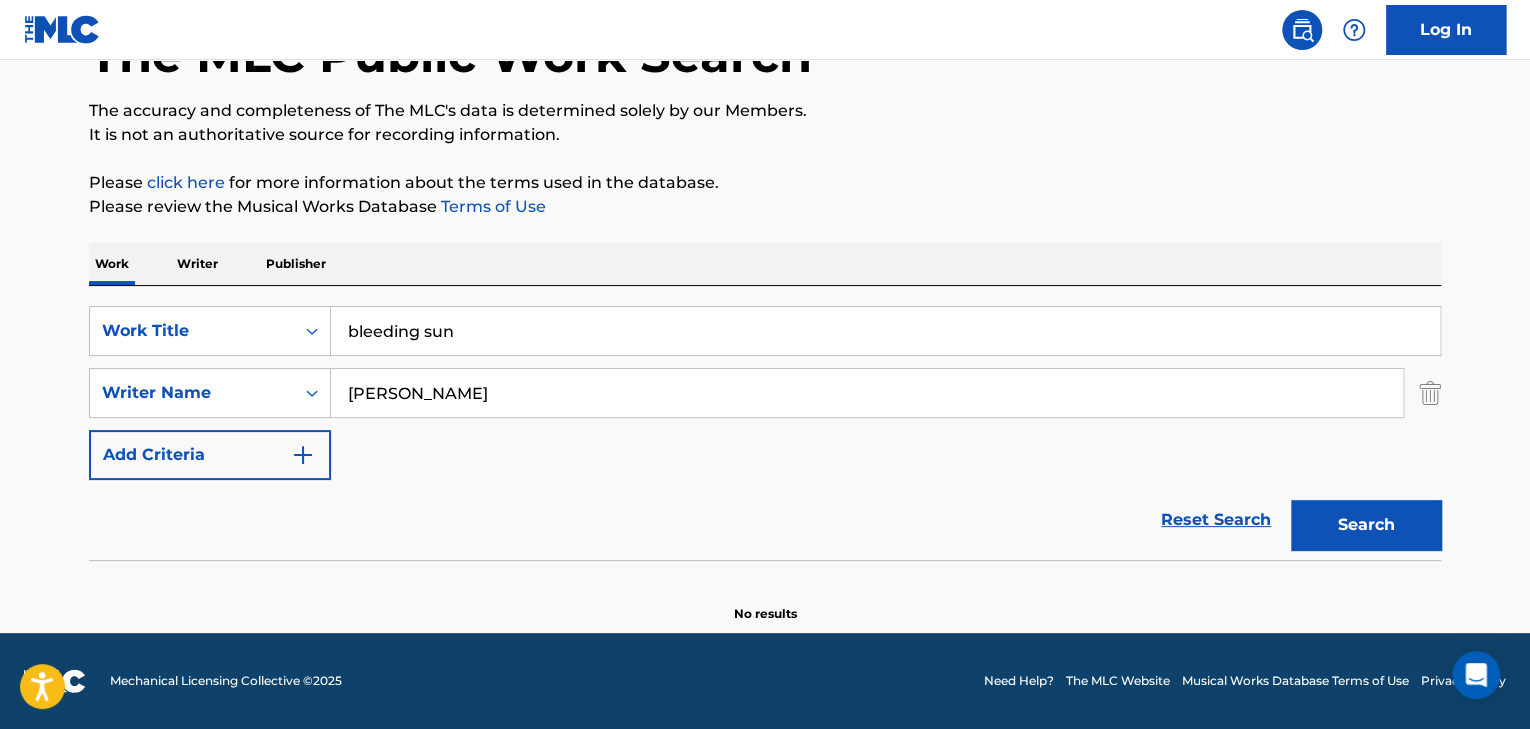 type on "[PERSON_NAME]" 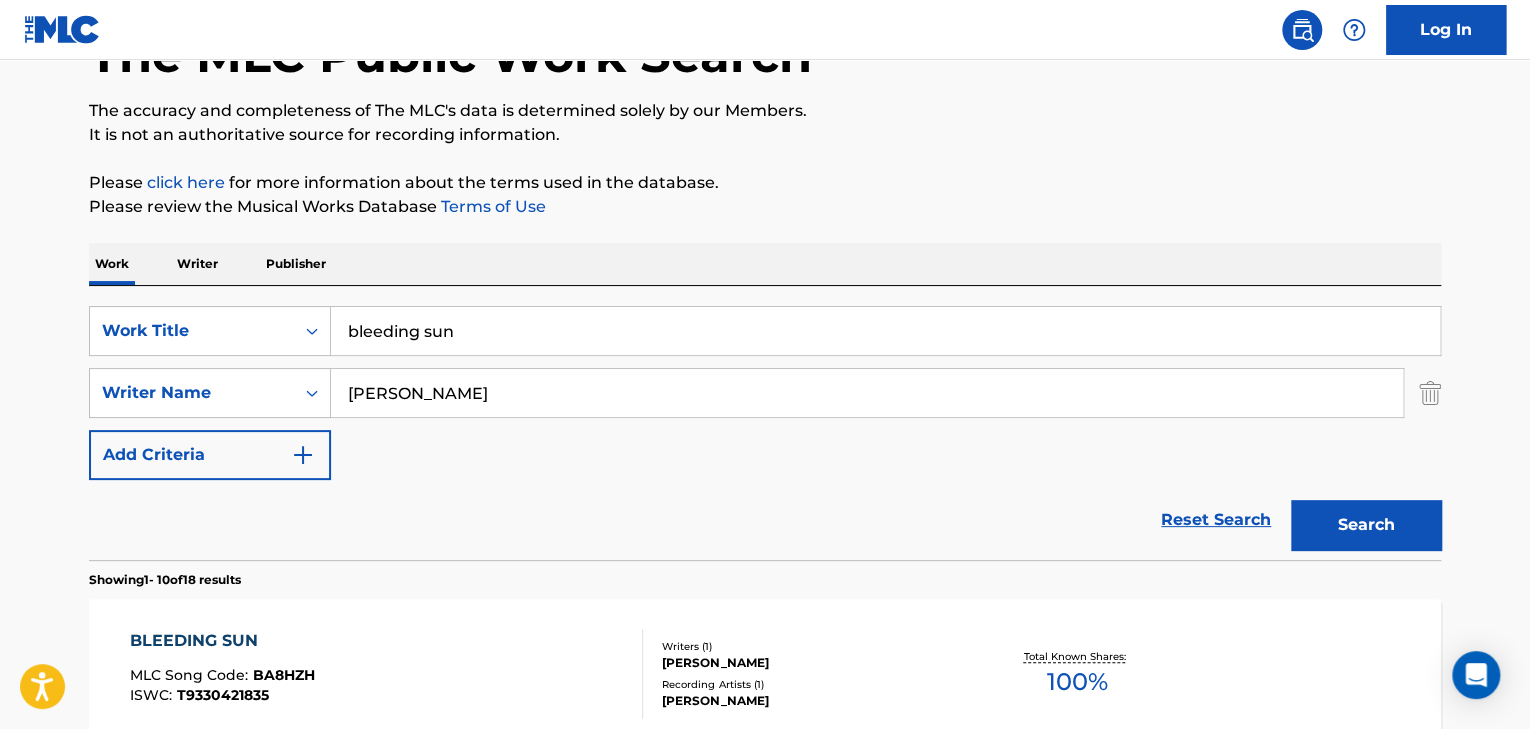 click on "BLEEDING SUN MLC Song Code : BA8HZH ISWC : T9330421835" at bounding box center (387, 674) 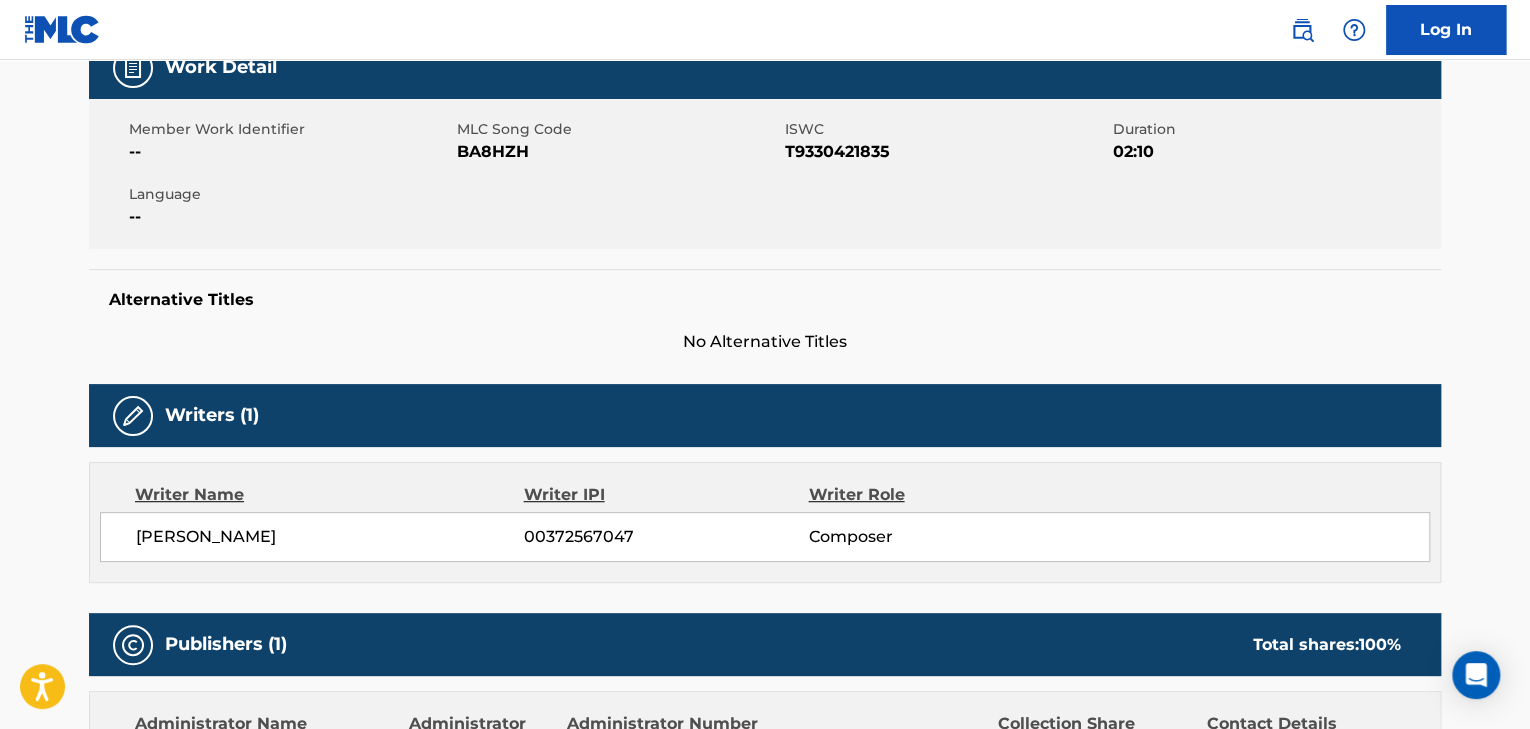 scroll, scrollTop: 0, scrollLeft: 0, axis: both 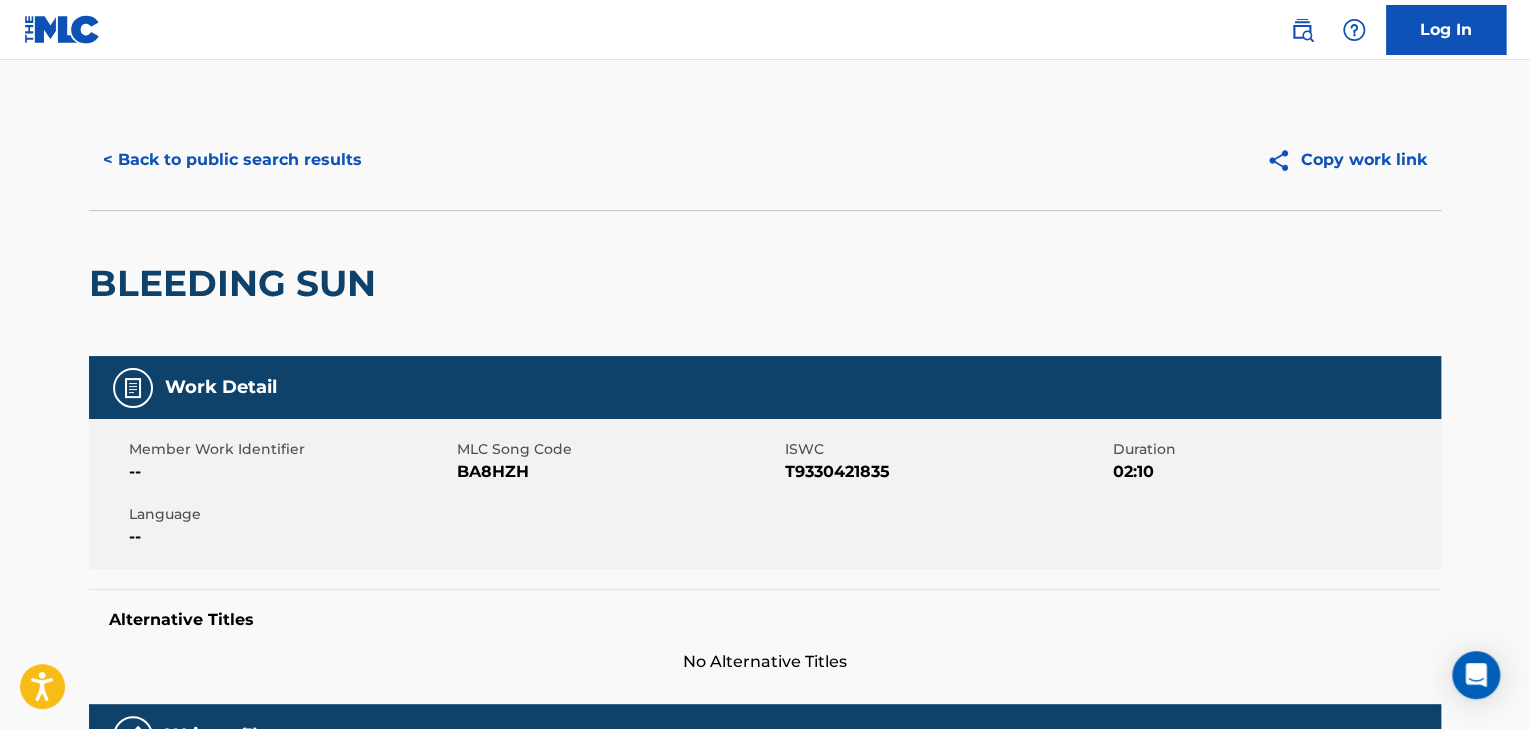 click on "< Back to public search results" at bounding box center (232, 160) 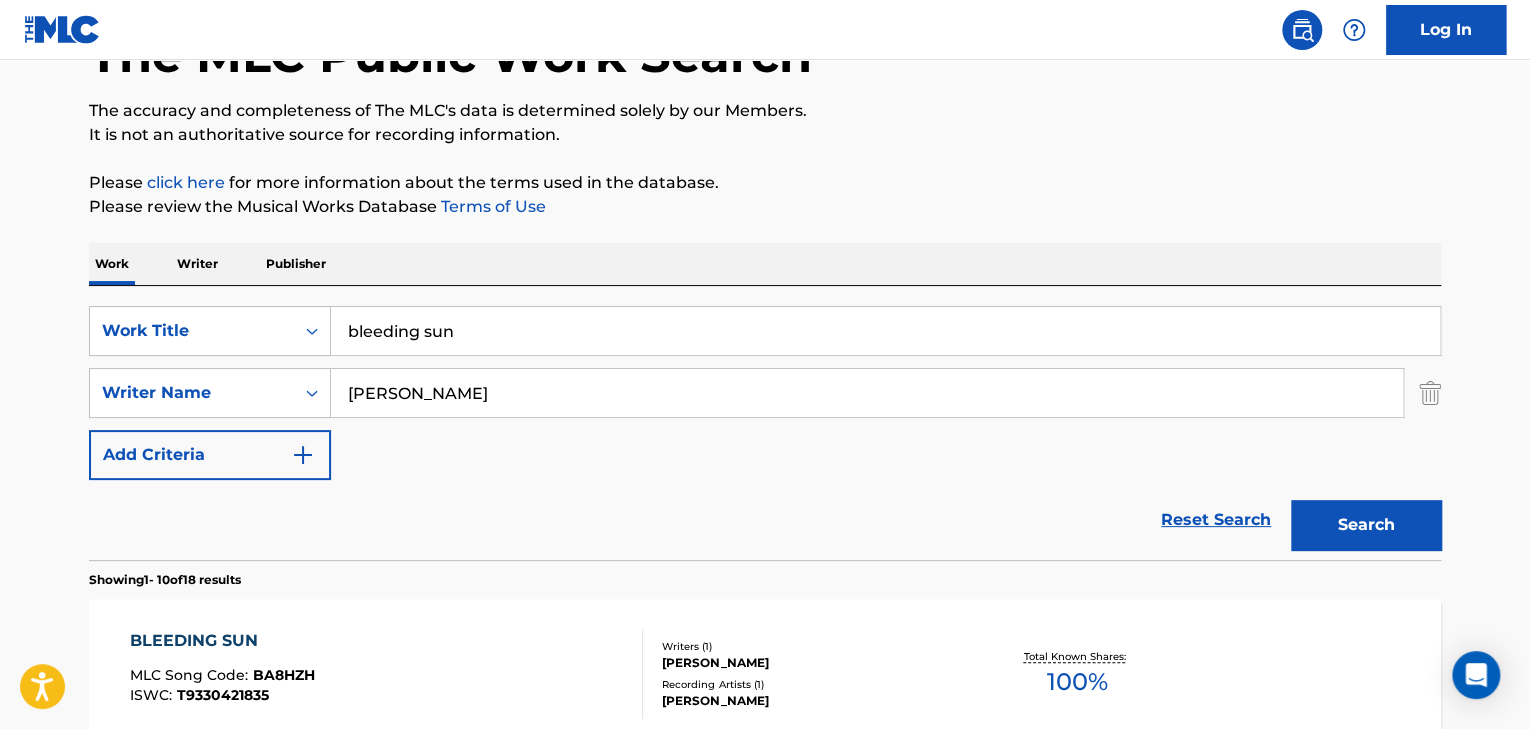 click on "bleeding sun" at bounding box center (885, 331) 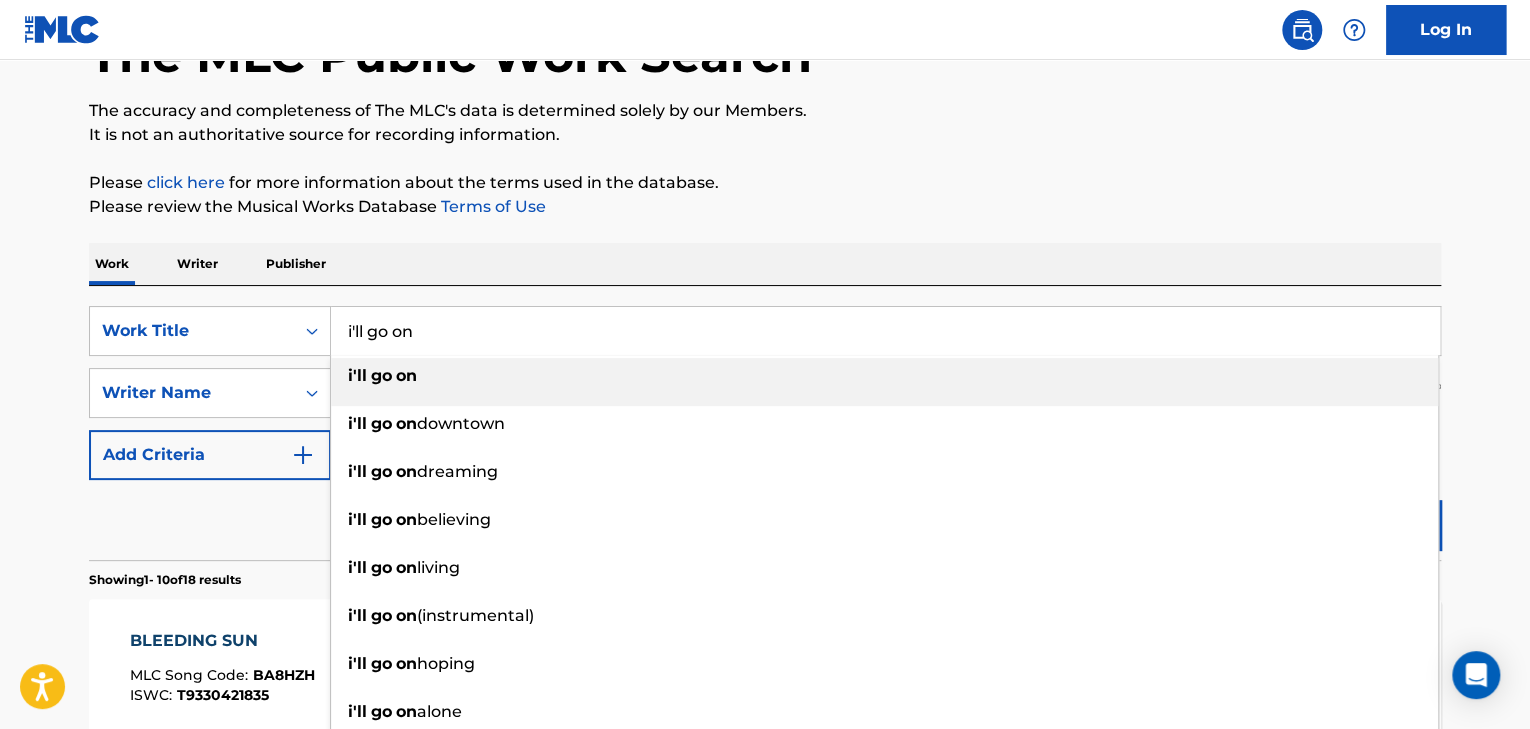 type on "i'll go on" 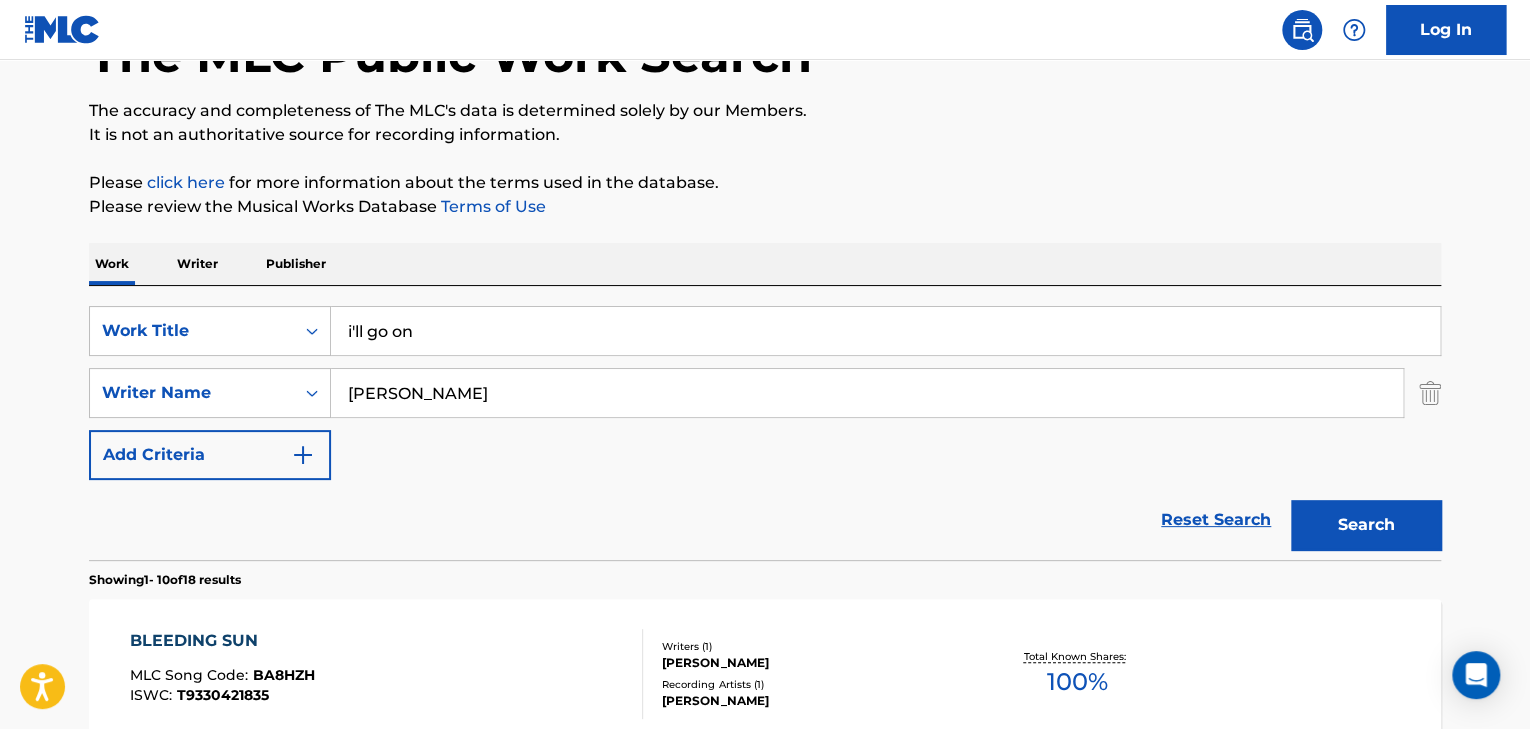 click on "[PERSON_NAME]" at bounding box center [867, 393] 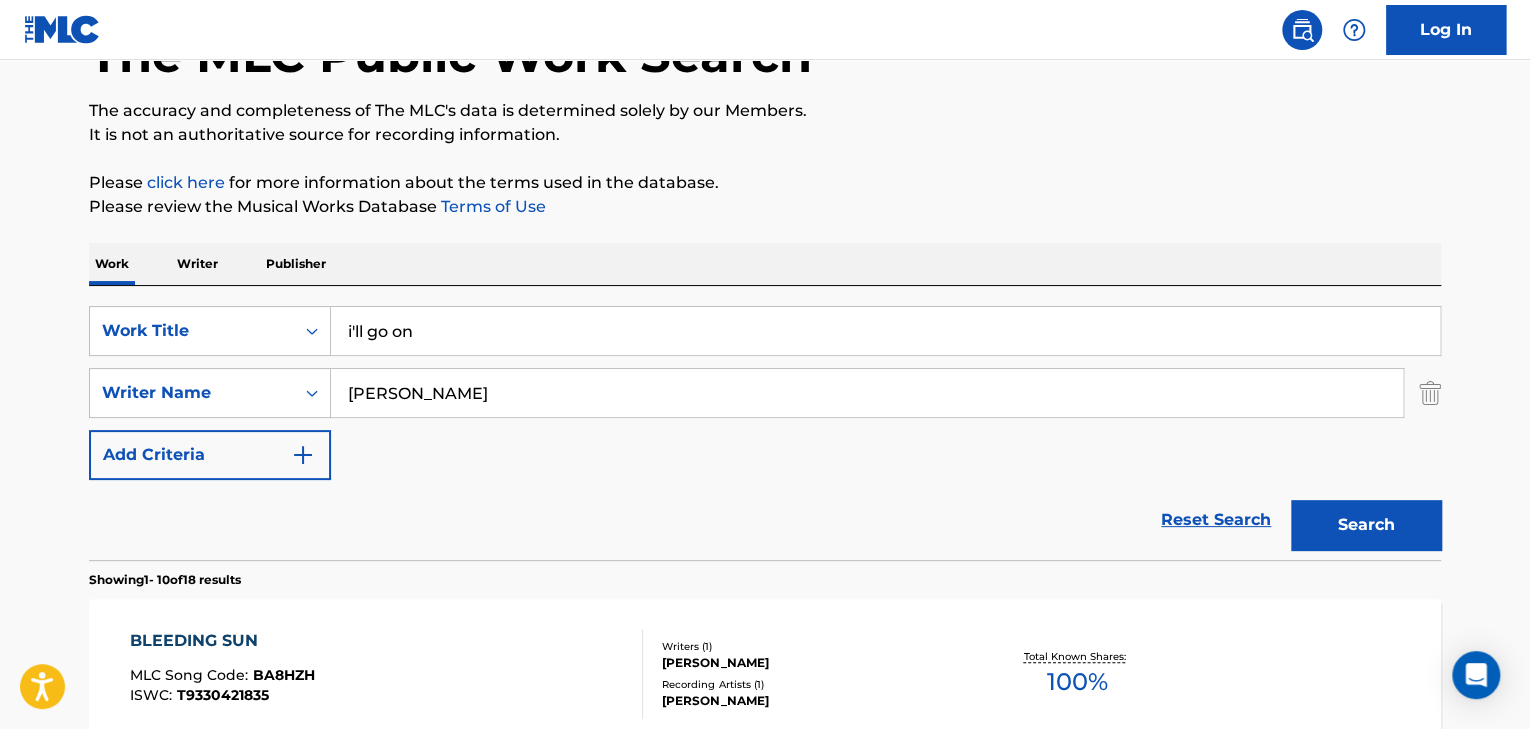 type on "[PERSON_NAME]" 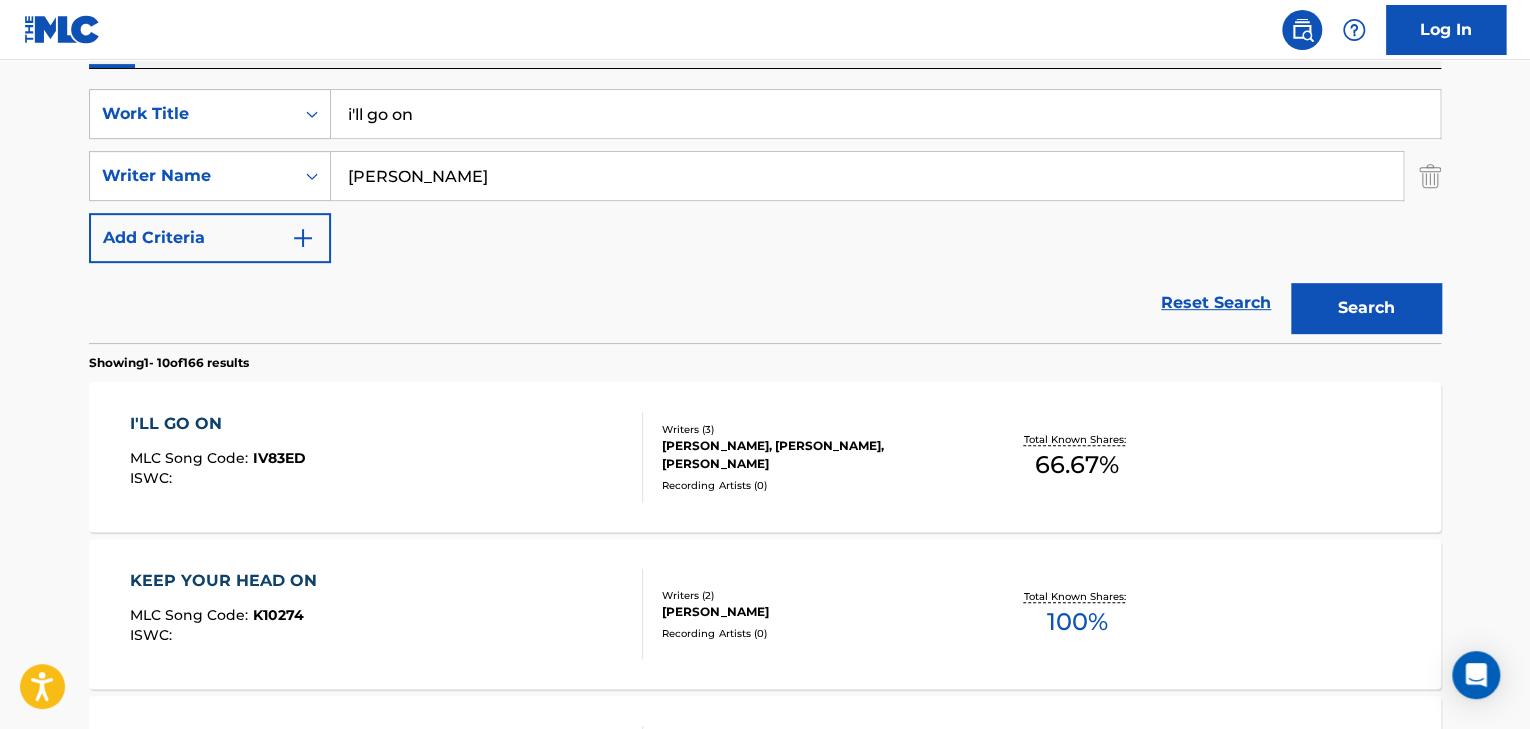 scroll, scrollTop: 379, scrollLeft: 0, axis: vertical 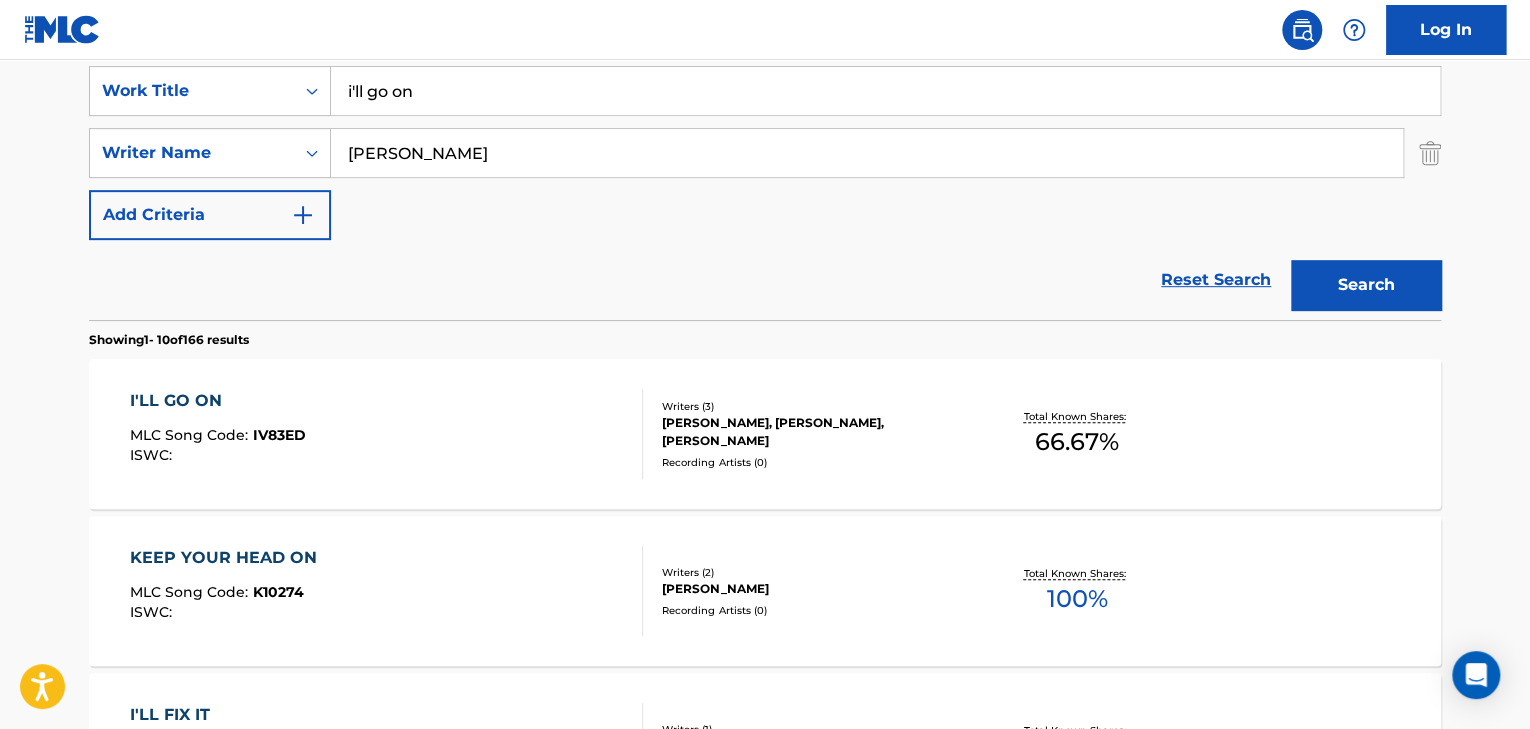 click on "I'LL GO ON MLC Song Code : IV83ED ISWC :" at bounding box center [387, 434] 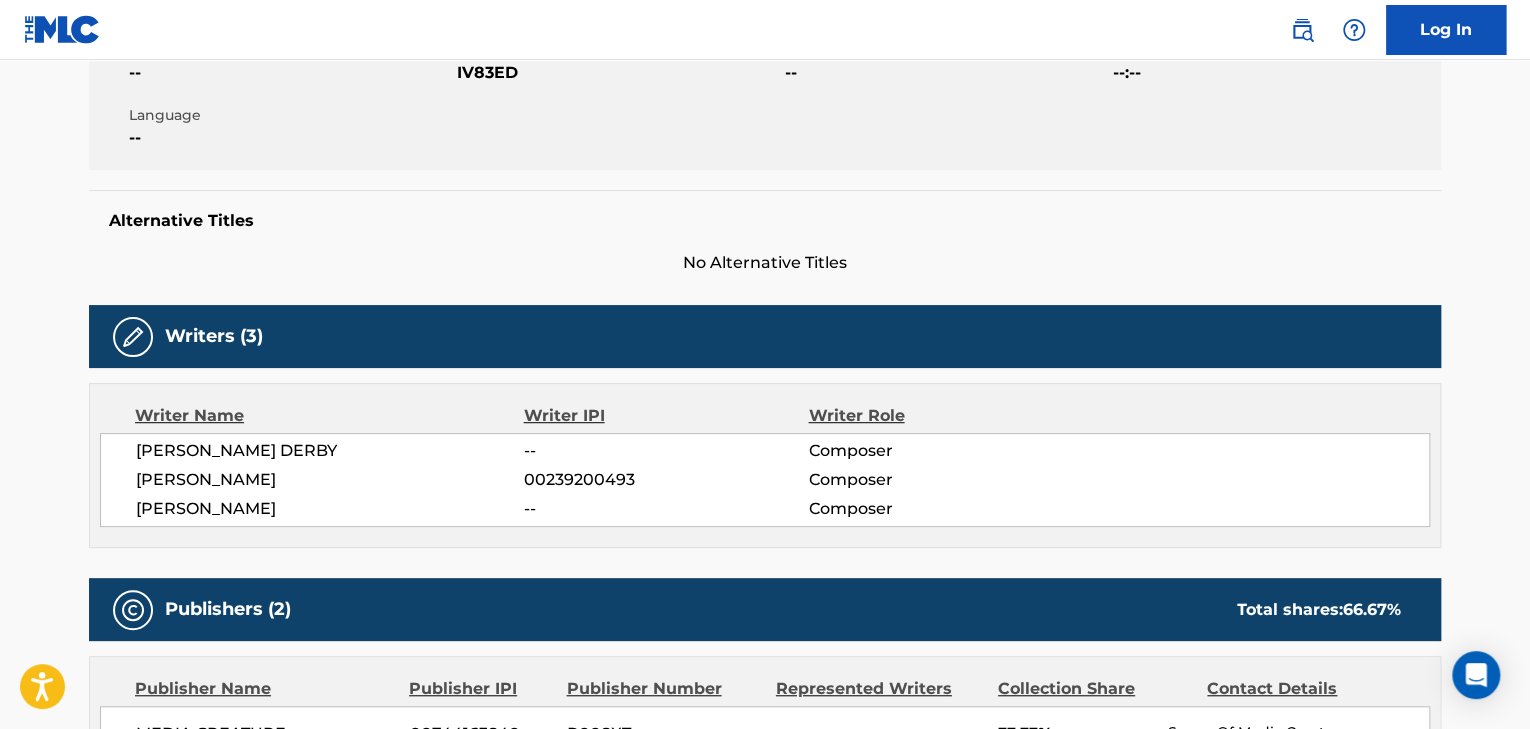 scroll, scrollTop: 400, scrollLeft: 0, axis: vertical 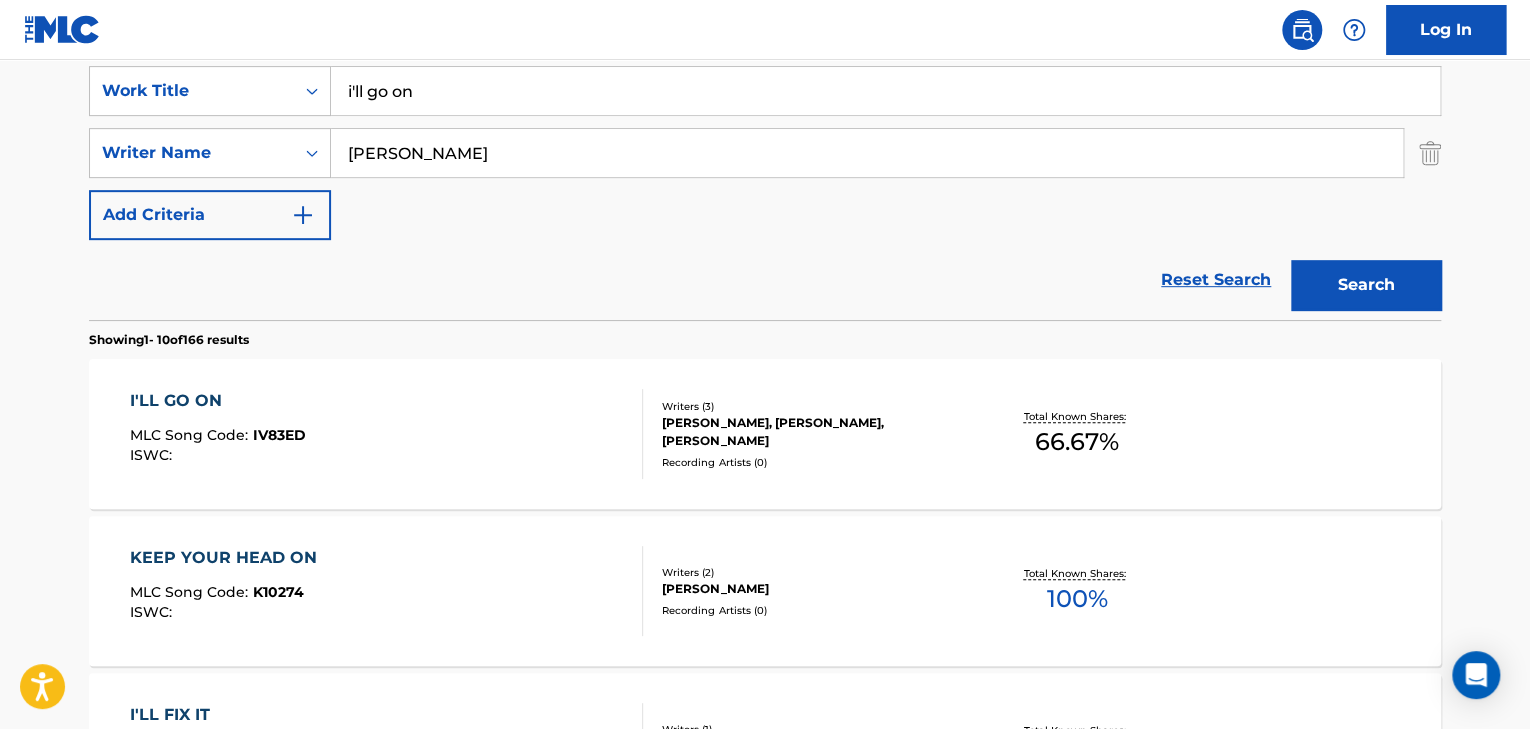 click on "i'll go on" at bounding box center (885, 91) 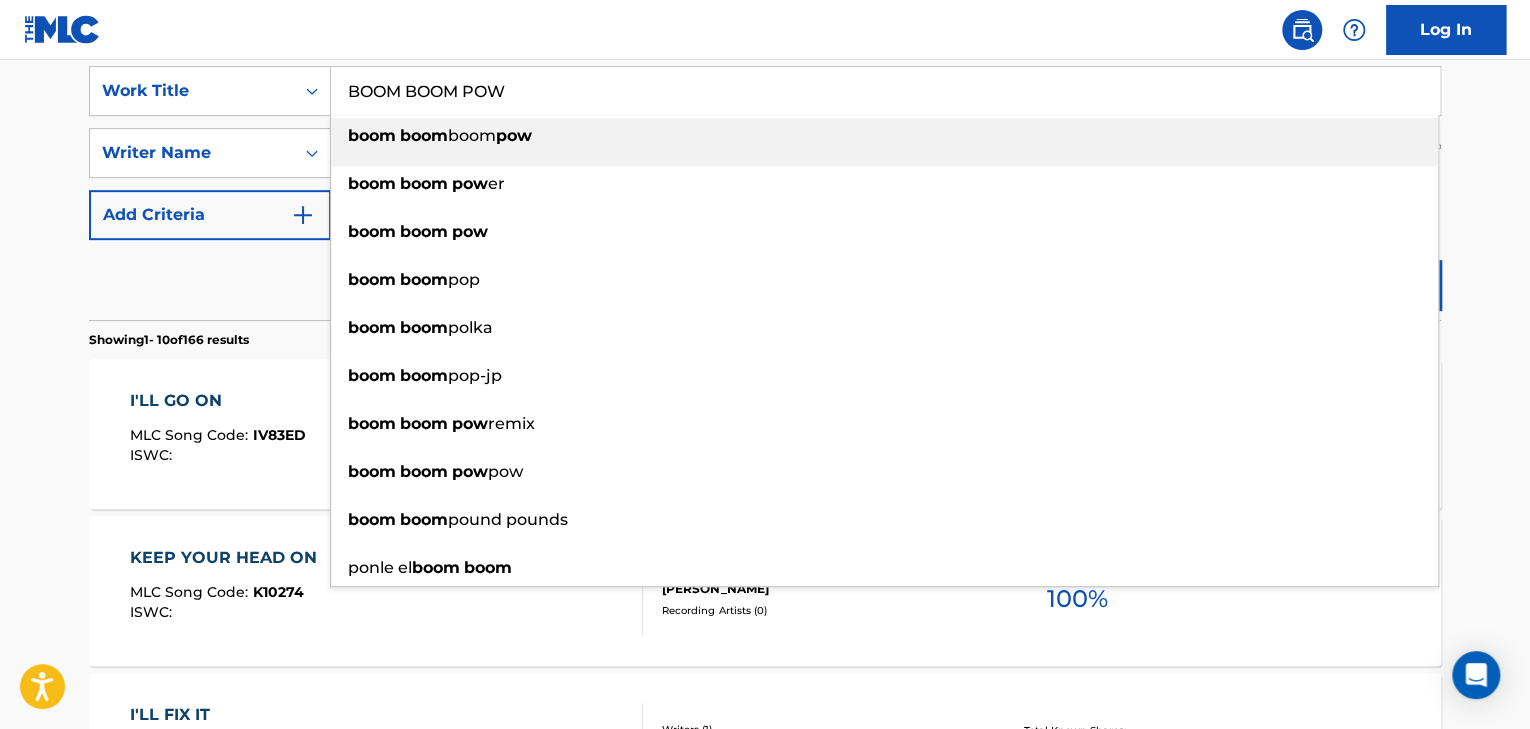 type on "BOOM BOOM POW" 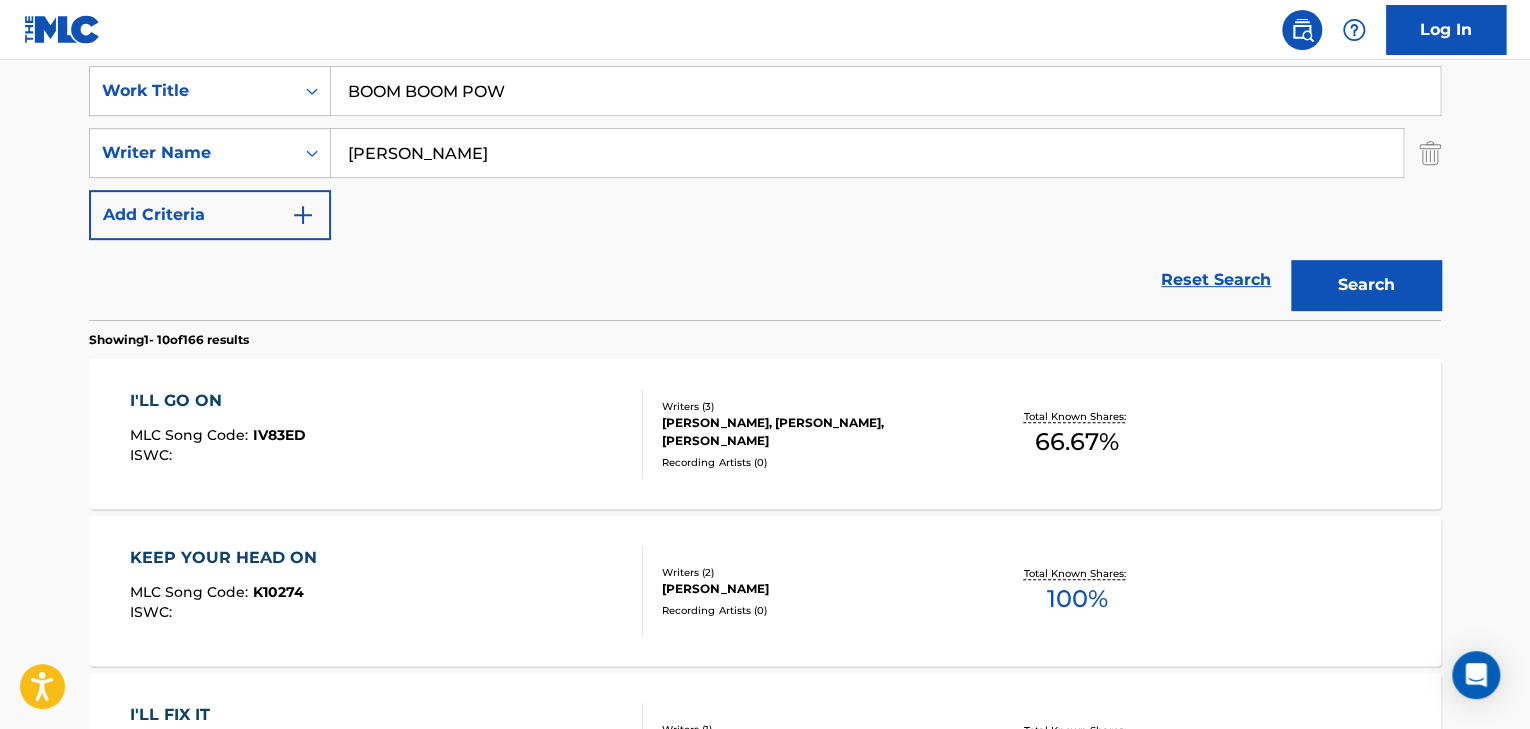 type on "[PERSON_NAME]" 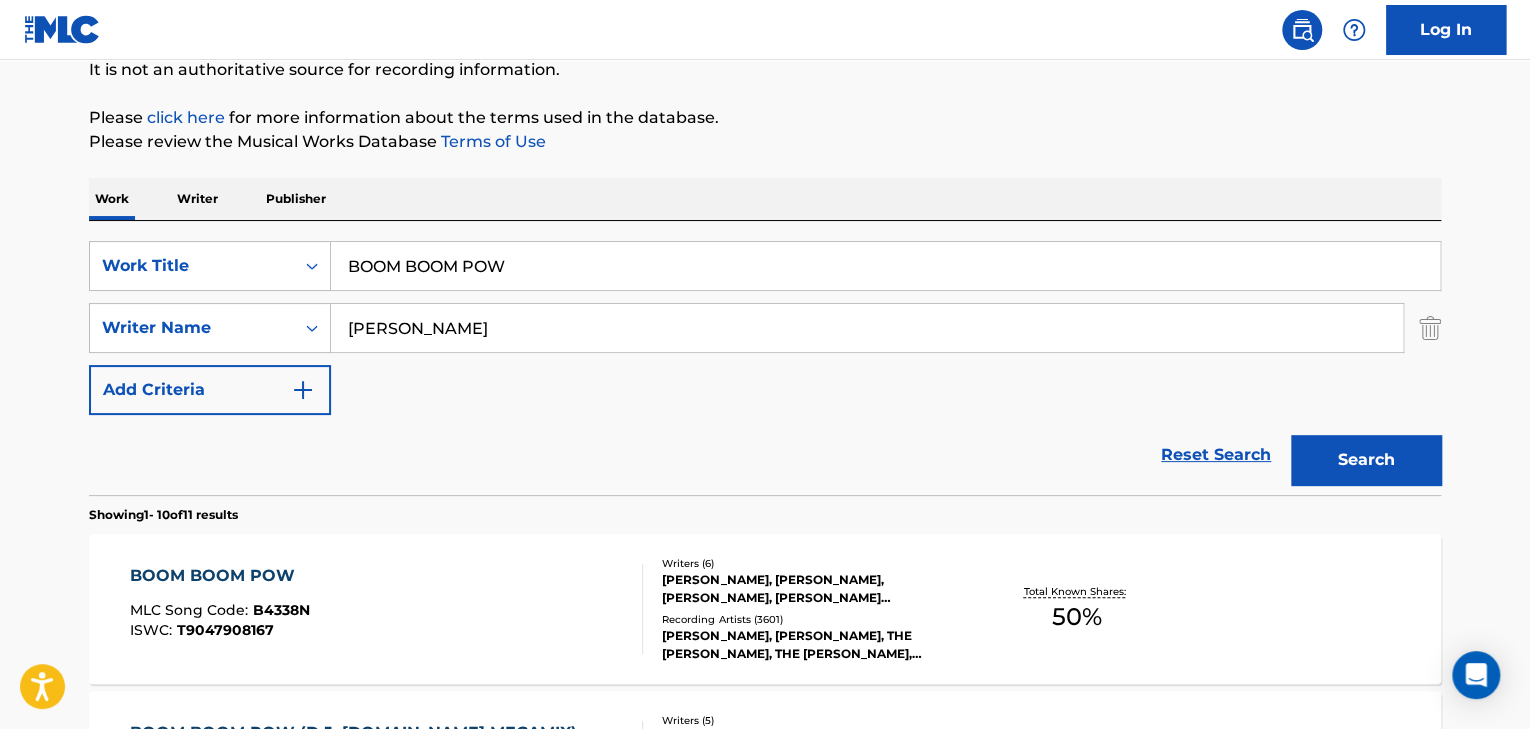 scroll, scrollTop: 379, scrollLeft: 0, axis: vertical 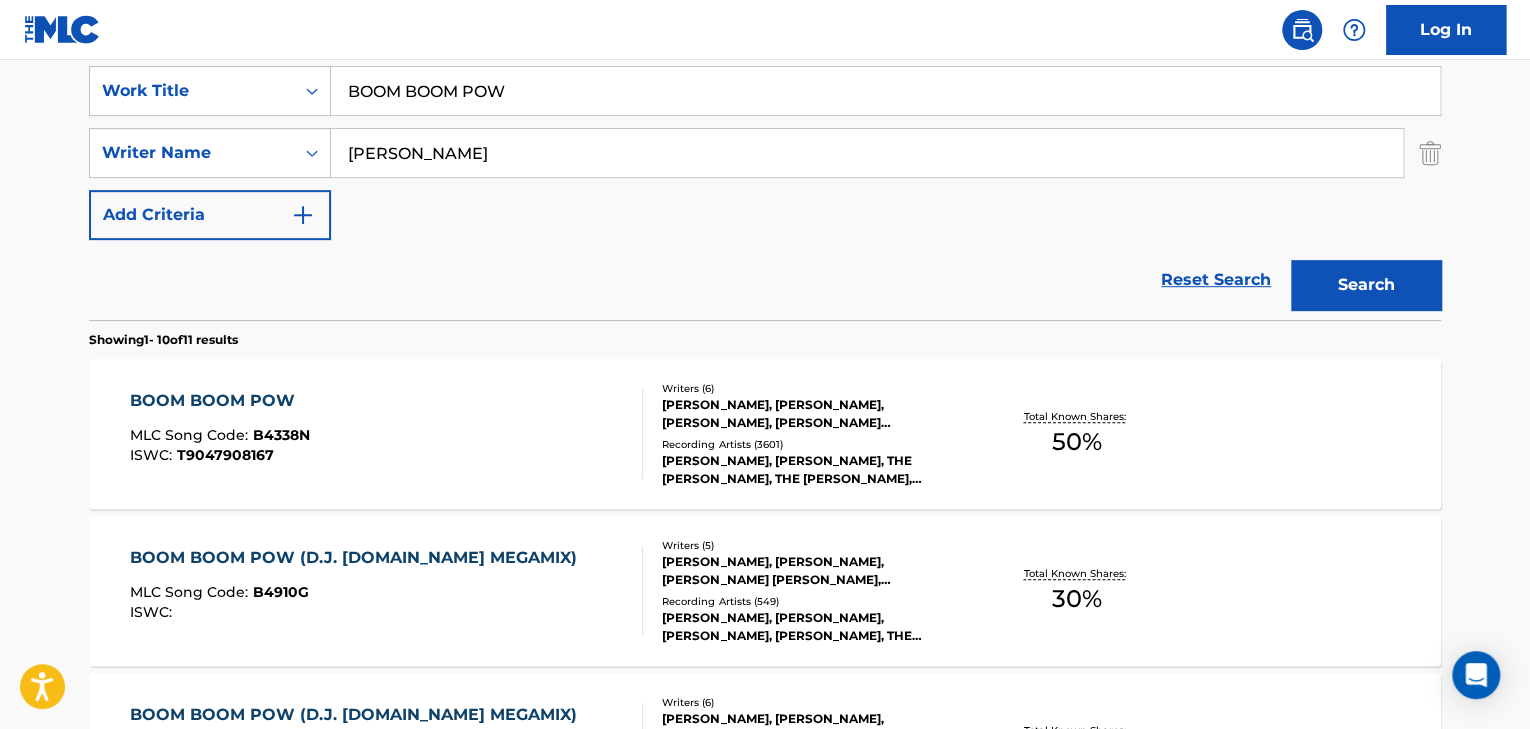 click on "BOOM BOOM POW MLC Song Code : B4338N ISWC : T9047908167" at bounding box center [387, 434] 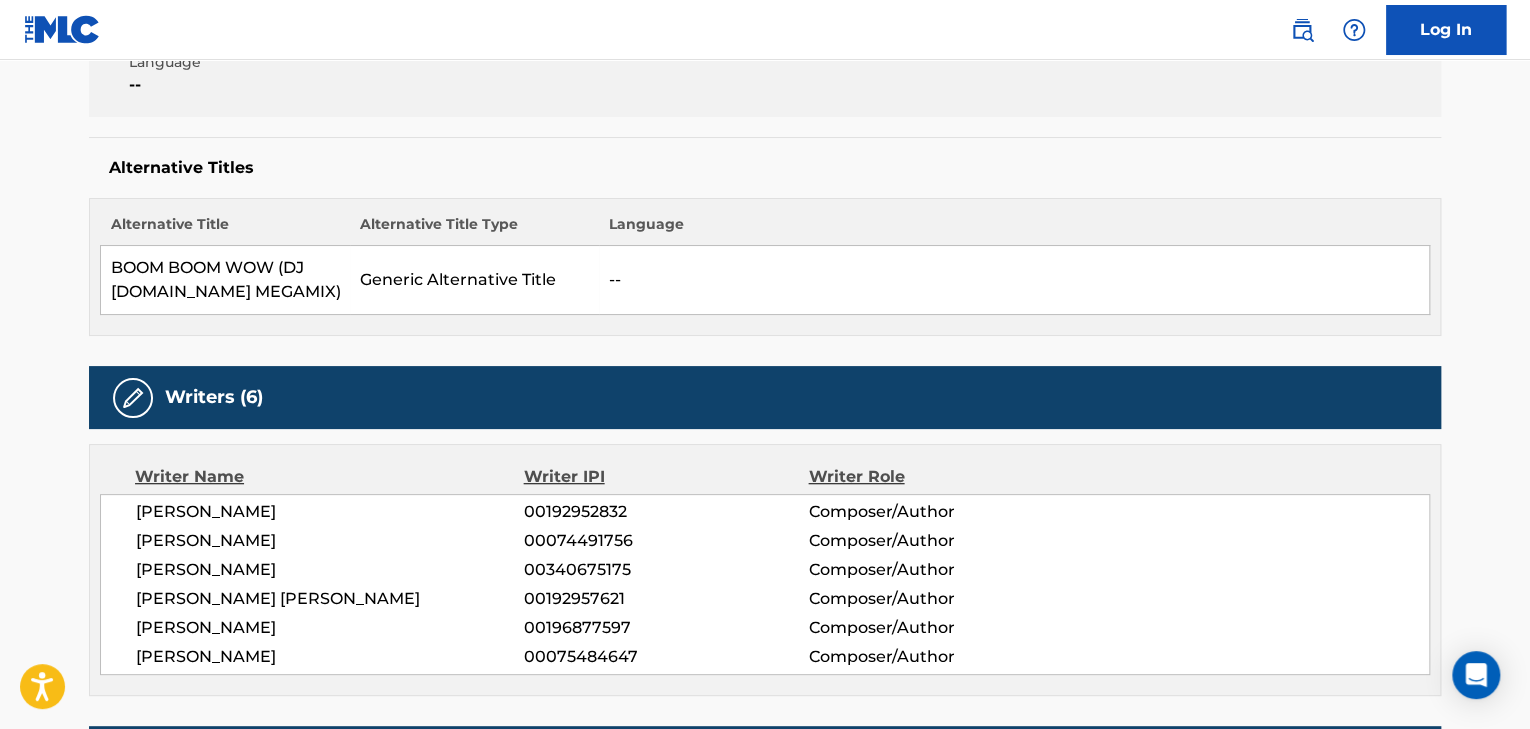 scroll, scrollTop: 480, scrollLeft: 0, axis: vertical 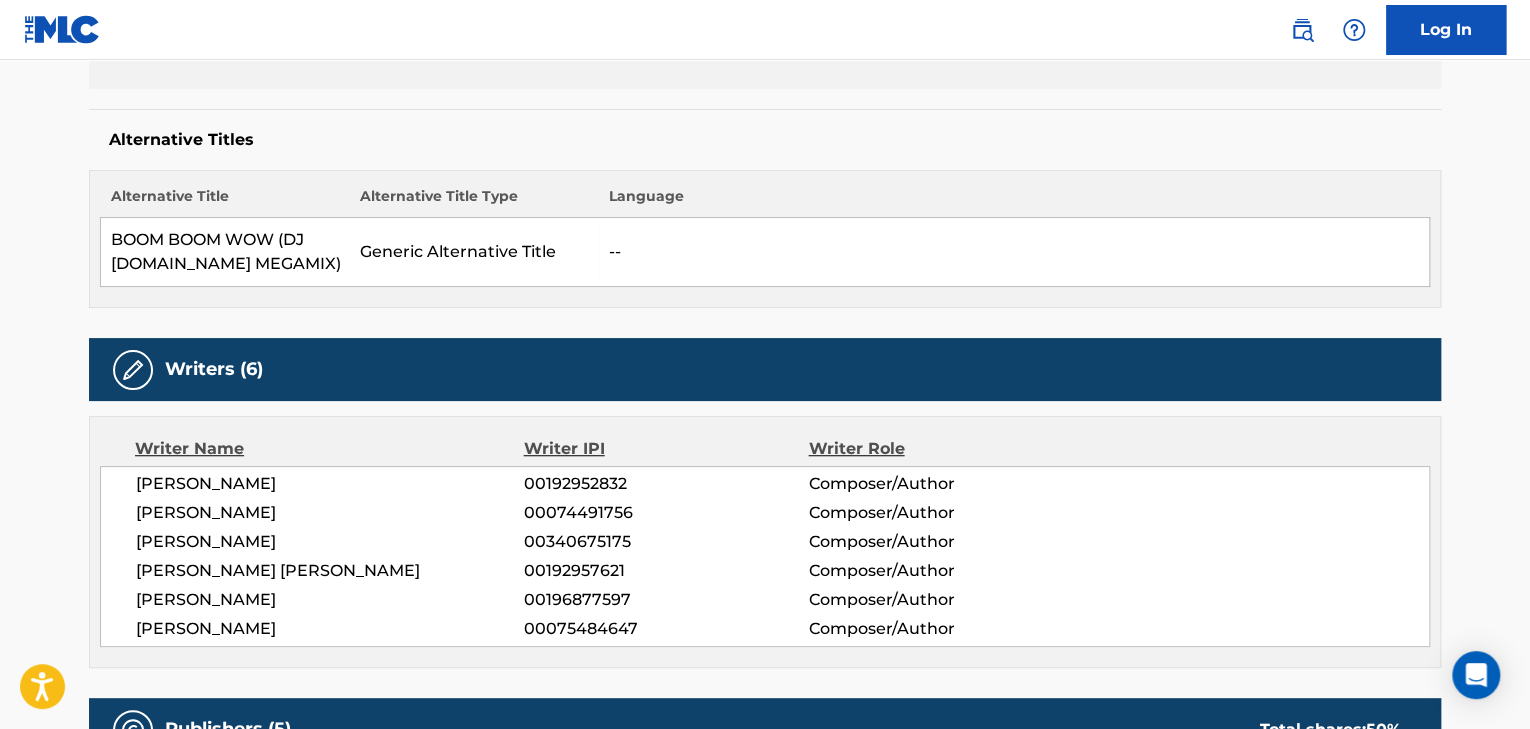 click on "Writers   (6)" at bounding box center (765, 369) 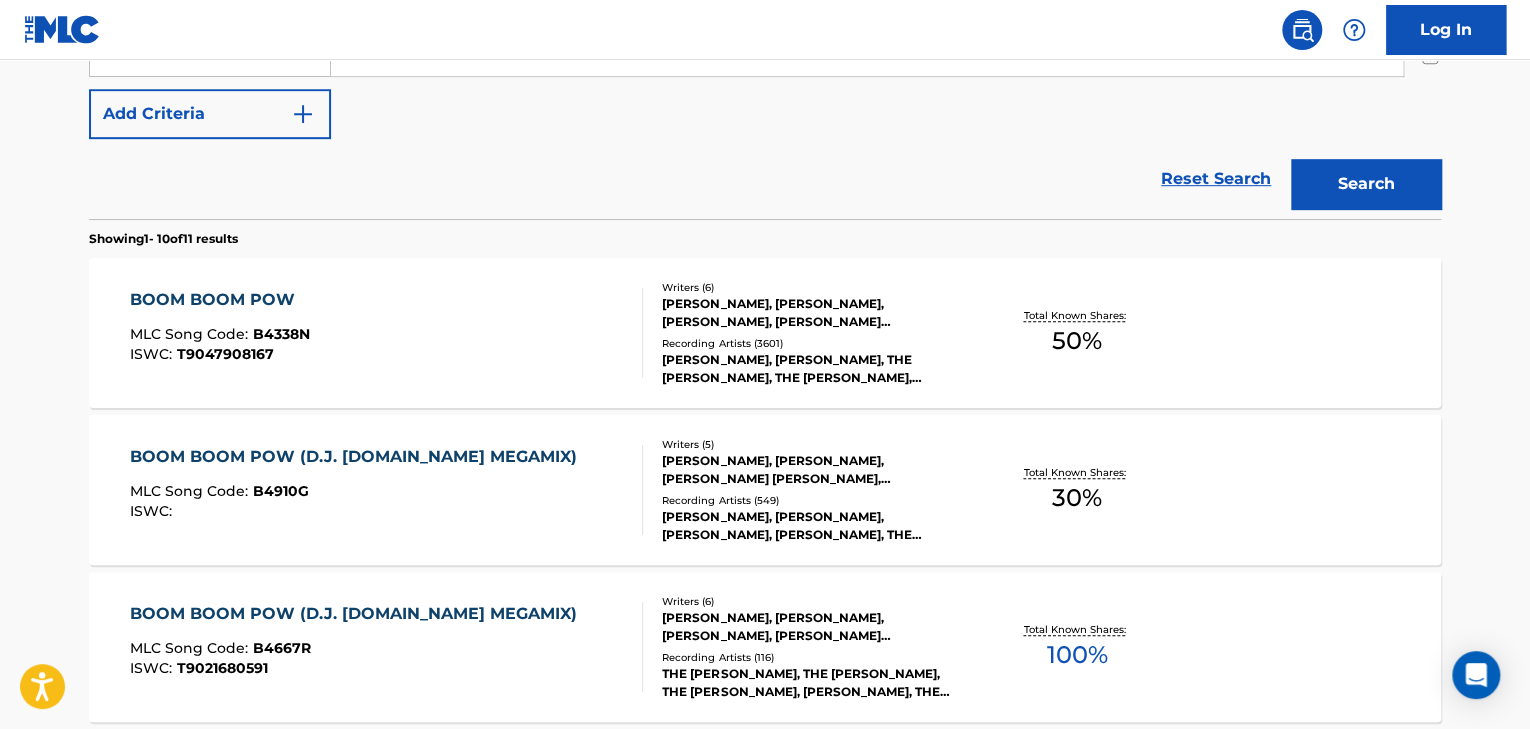 scroll, scrollTop: 379, scrollLeft: 0, axis: vertical 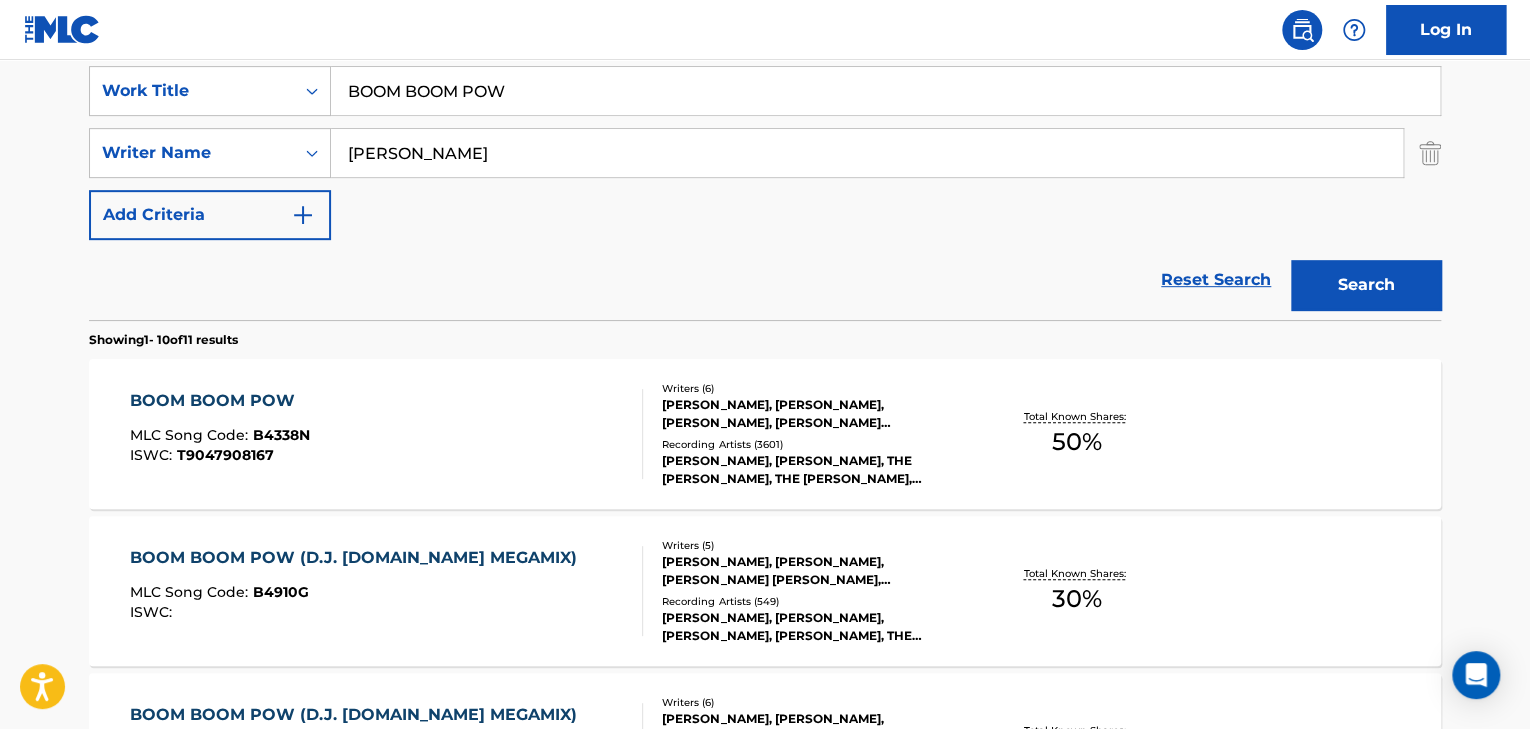 click on "BOOM BOOM POW" at bounding box center (885, 91) 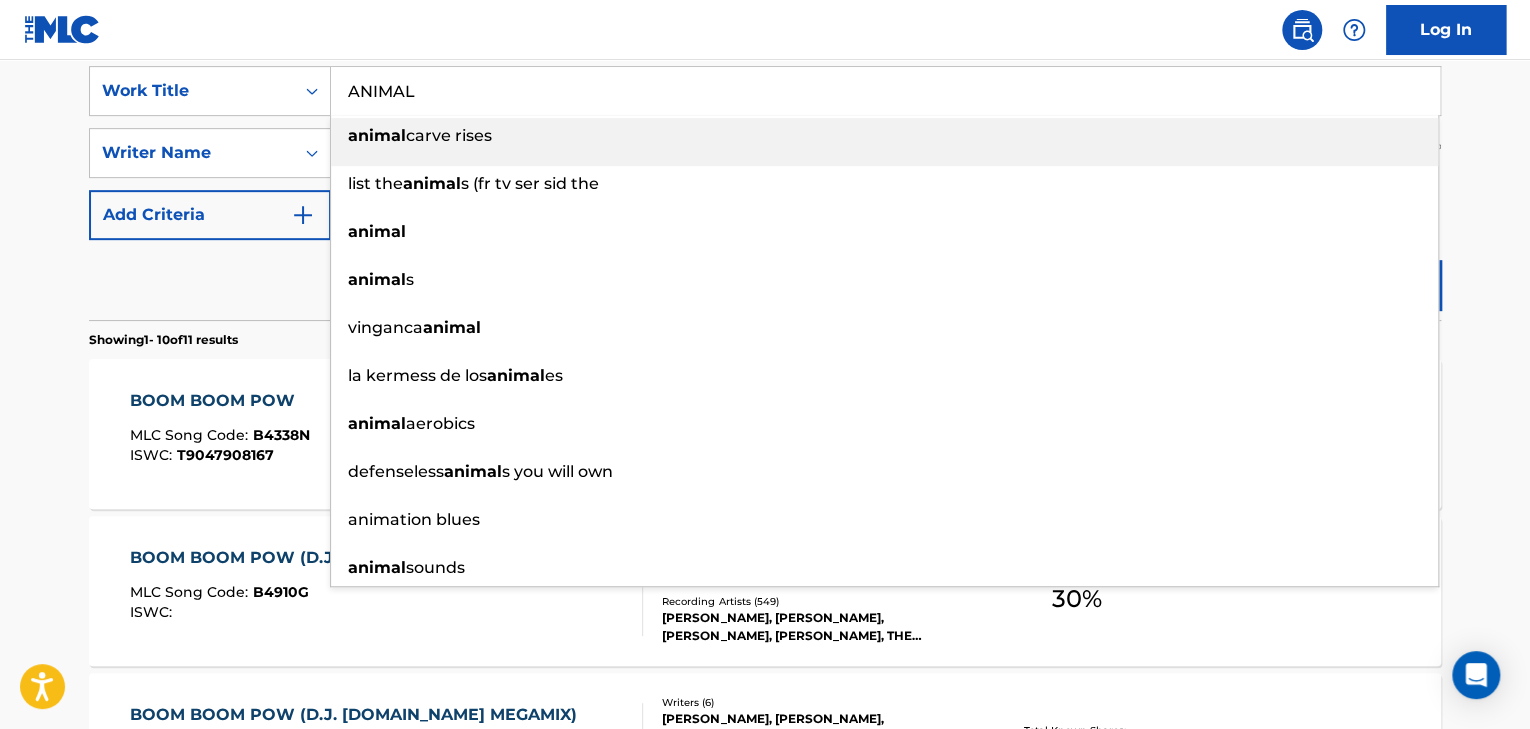 type on "ANIMAL" 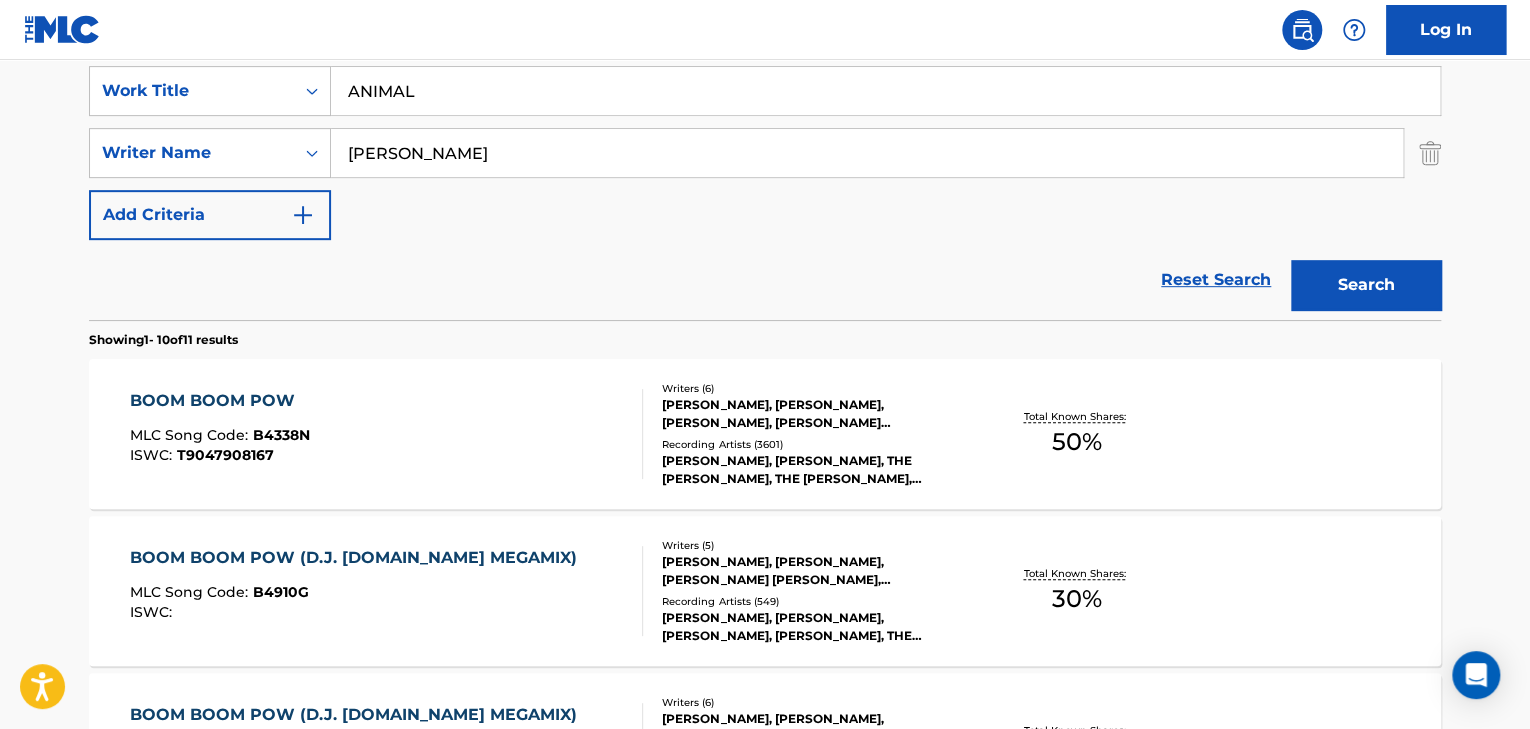 type on "[PERSON_NAME]" 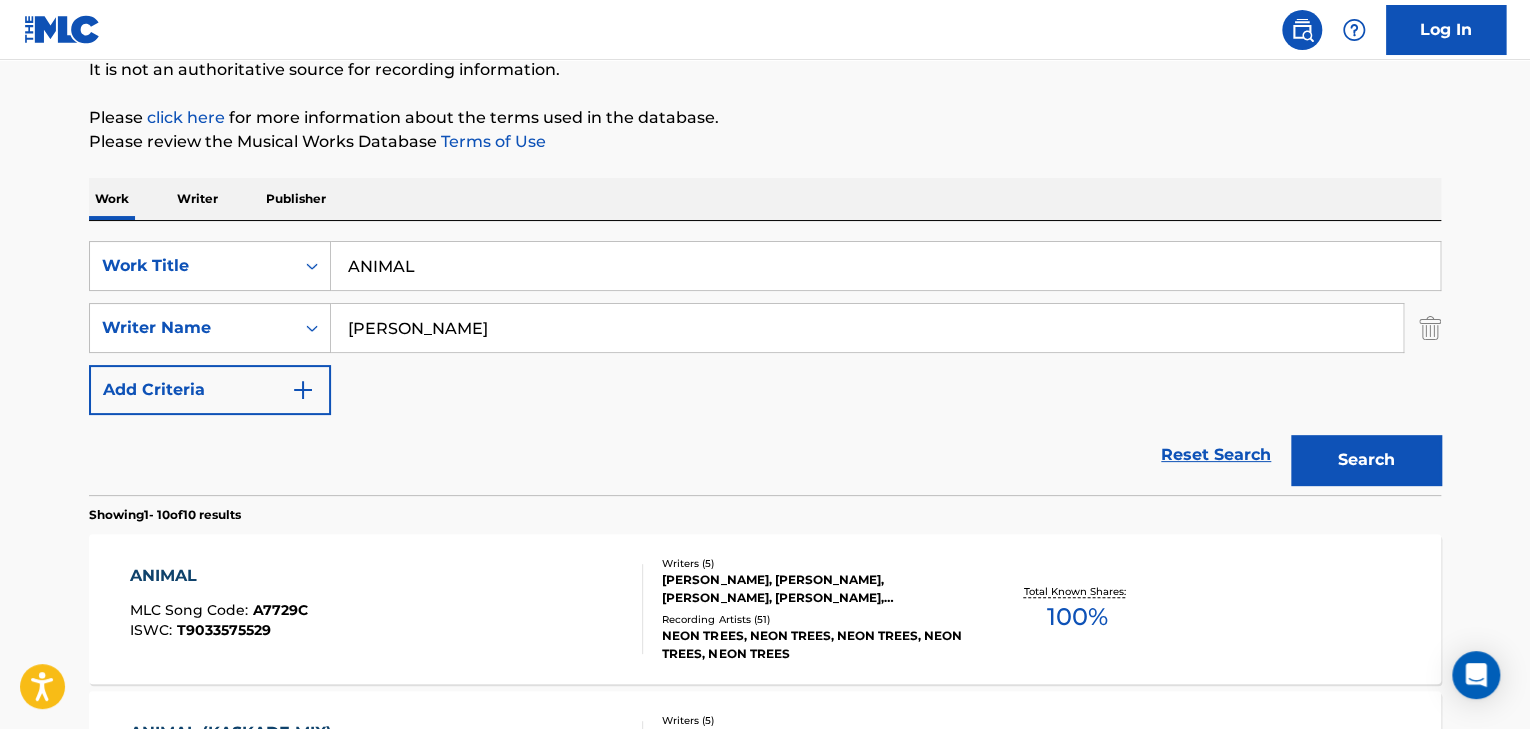 scroll, scrollTop: 379, scrollLeft: 0, axis: vertical 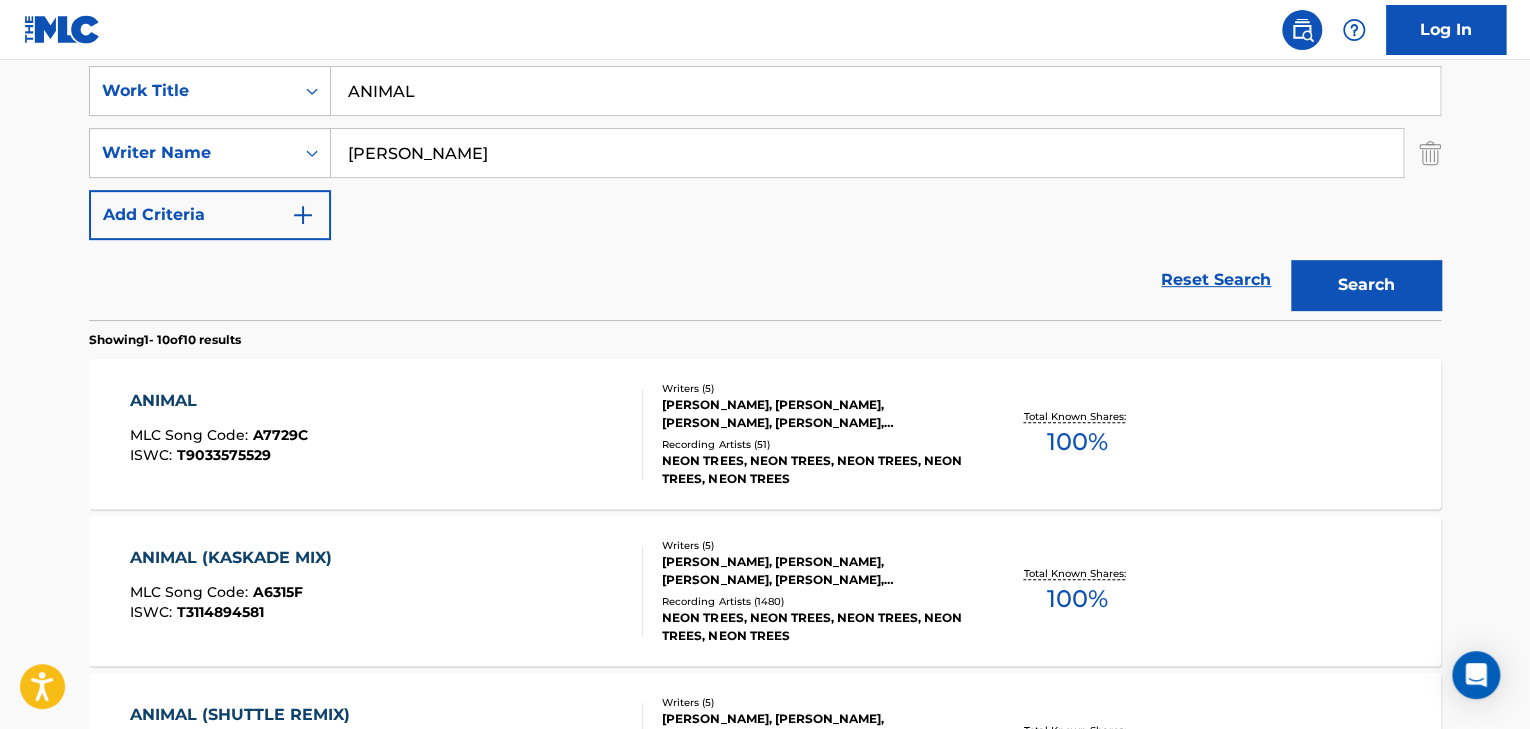 click on "[PERSON_NAME], [PERSON_NAME], [PERSON_NAME], [PERSON_NAME], [PERSON_NAME]" at bounding box center (813, 414) 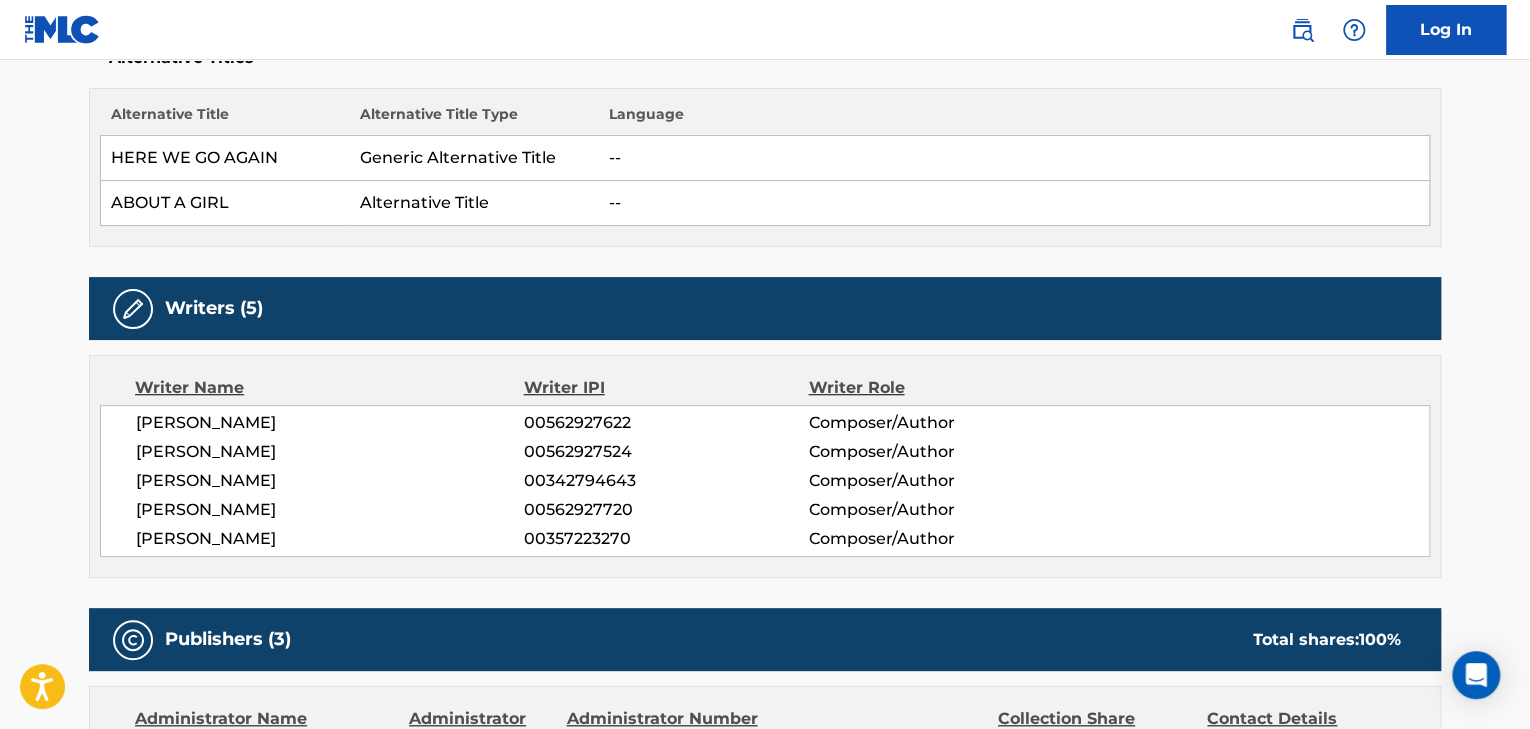 scroll, scrollTop: 640, scrollLeft: 0, axis: vertical 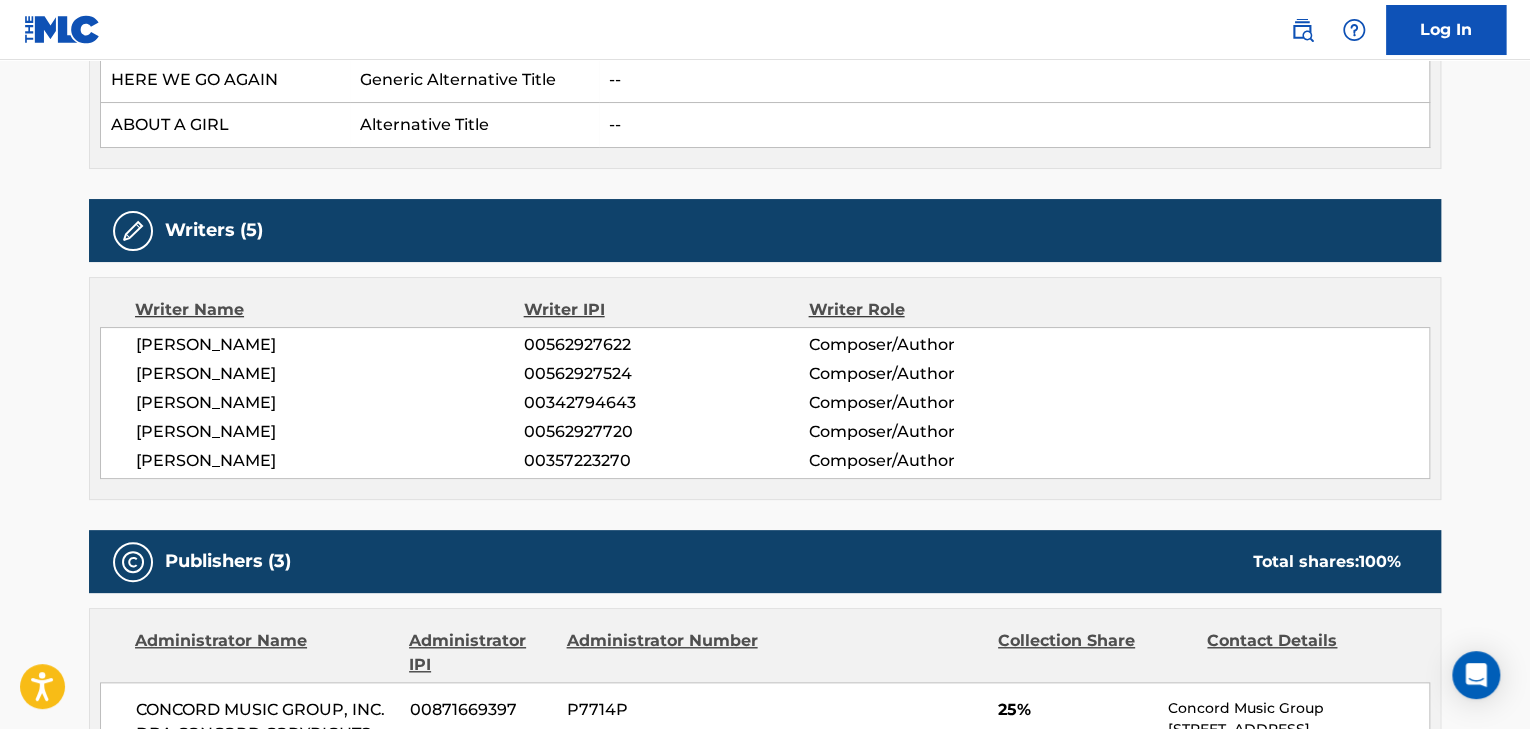 click on "00562927720" at bounding box center (666, 432) 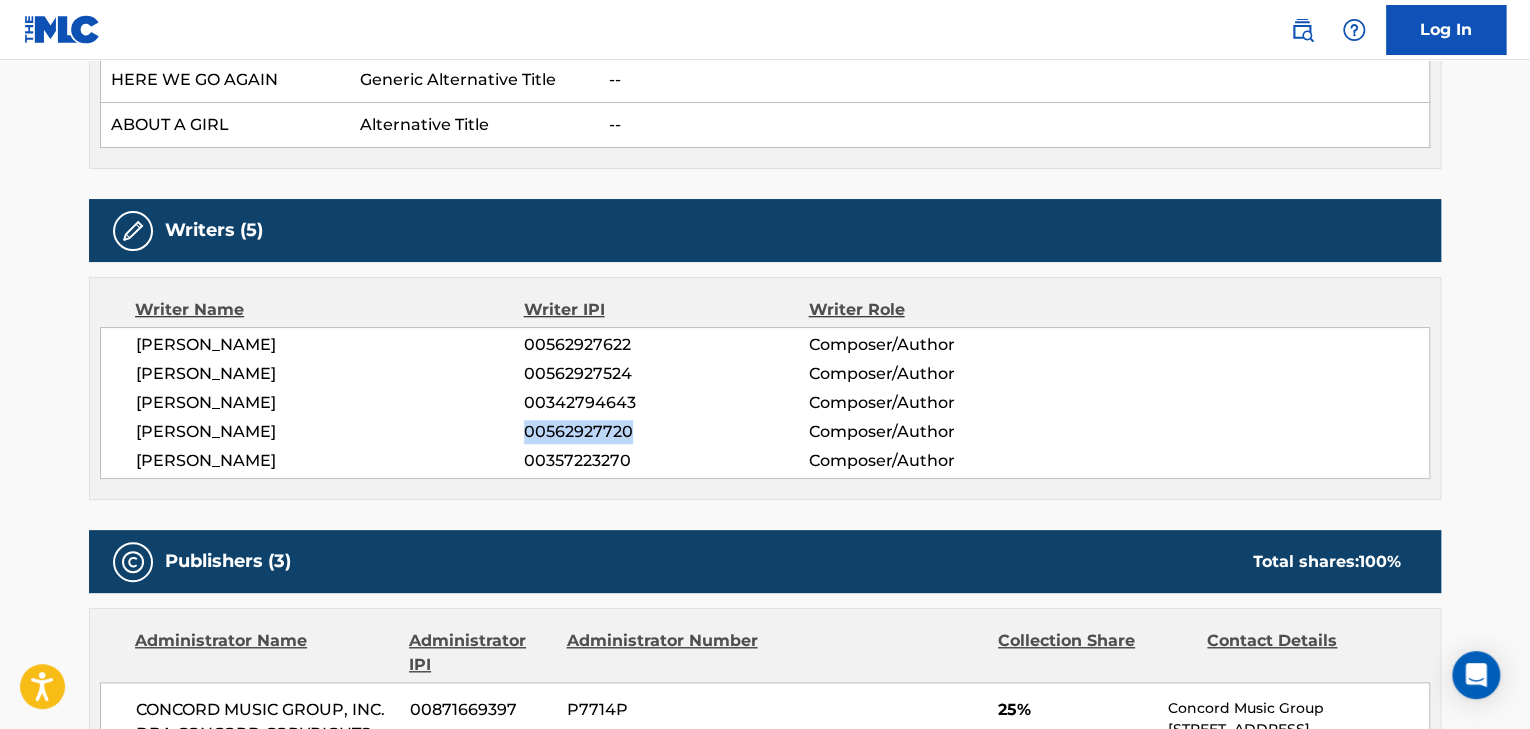 click on "00562927720" at bounding box center (666, 432) 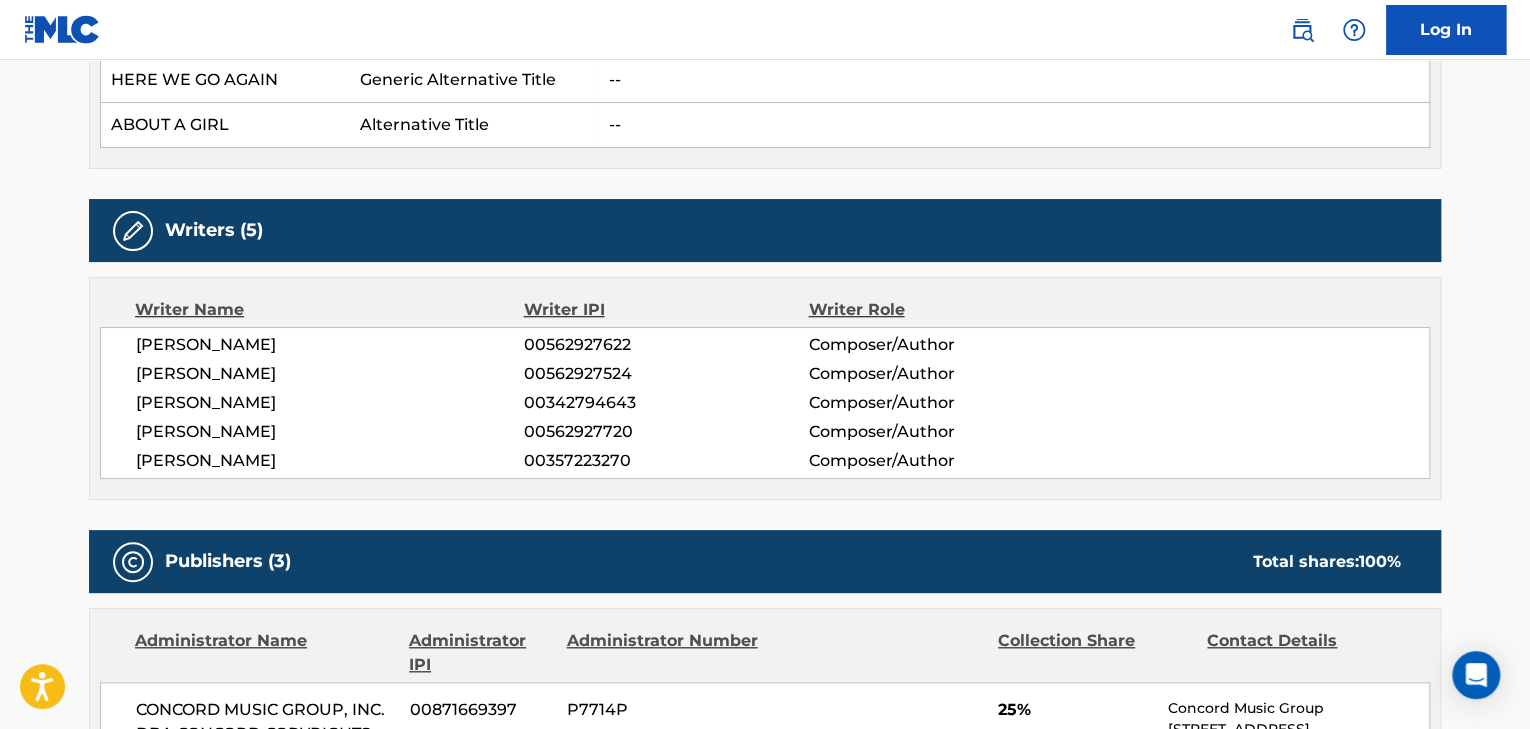 click on "Alternative Title Alternative Title Type Language HERE WE GO AGAIN Generic Alternative Title -- ABOUT A GIRL Alternative Title --" at bounding box center (765, 89) 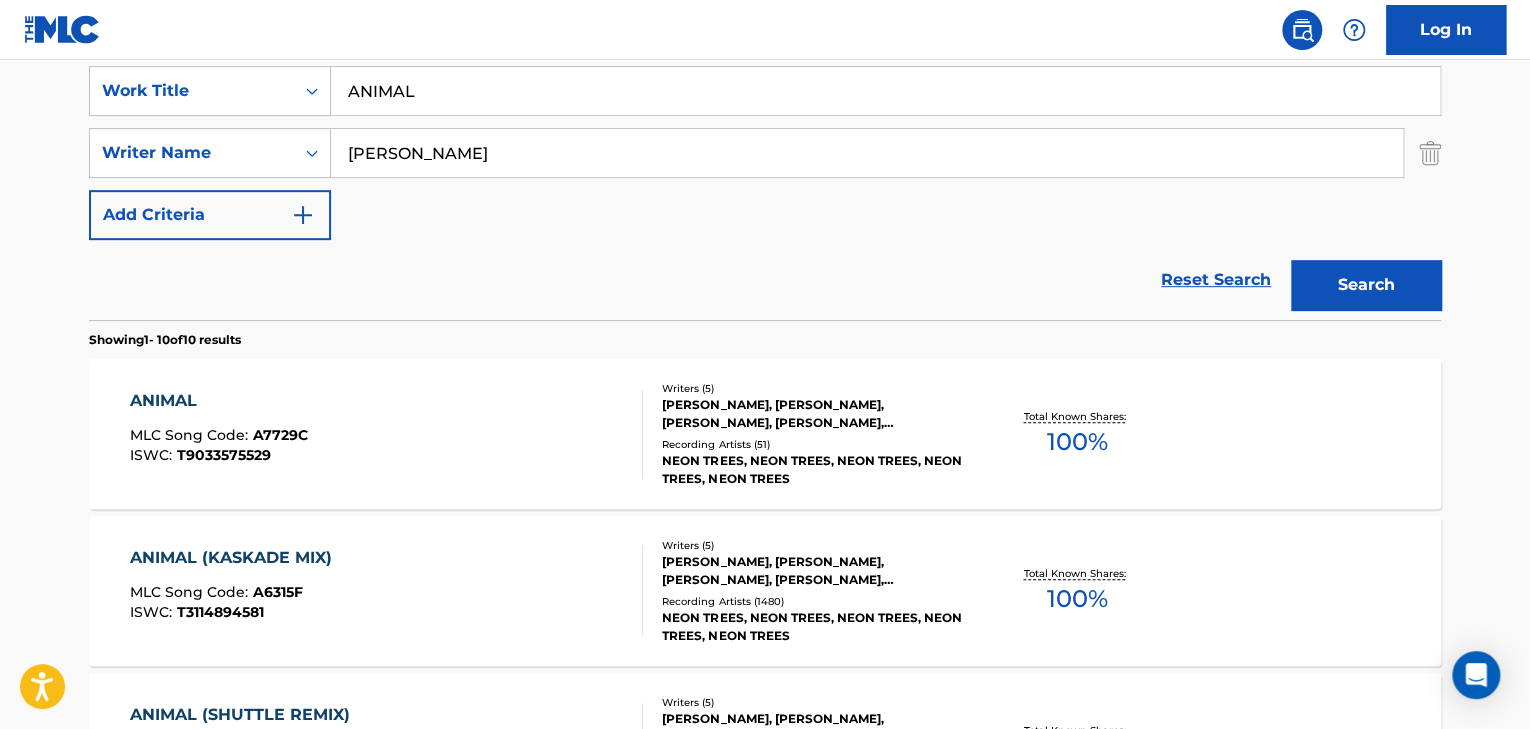 click on "ANIMAL" at bounding box center (885, 91) 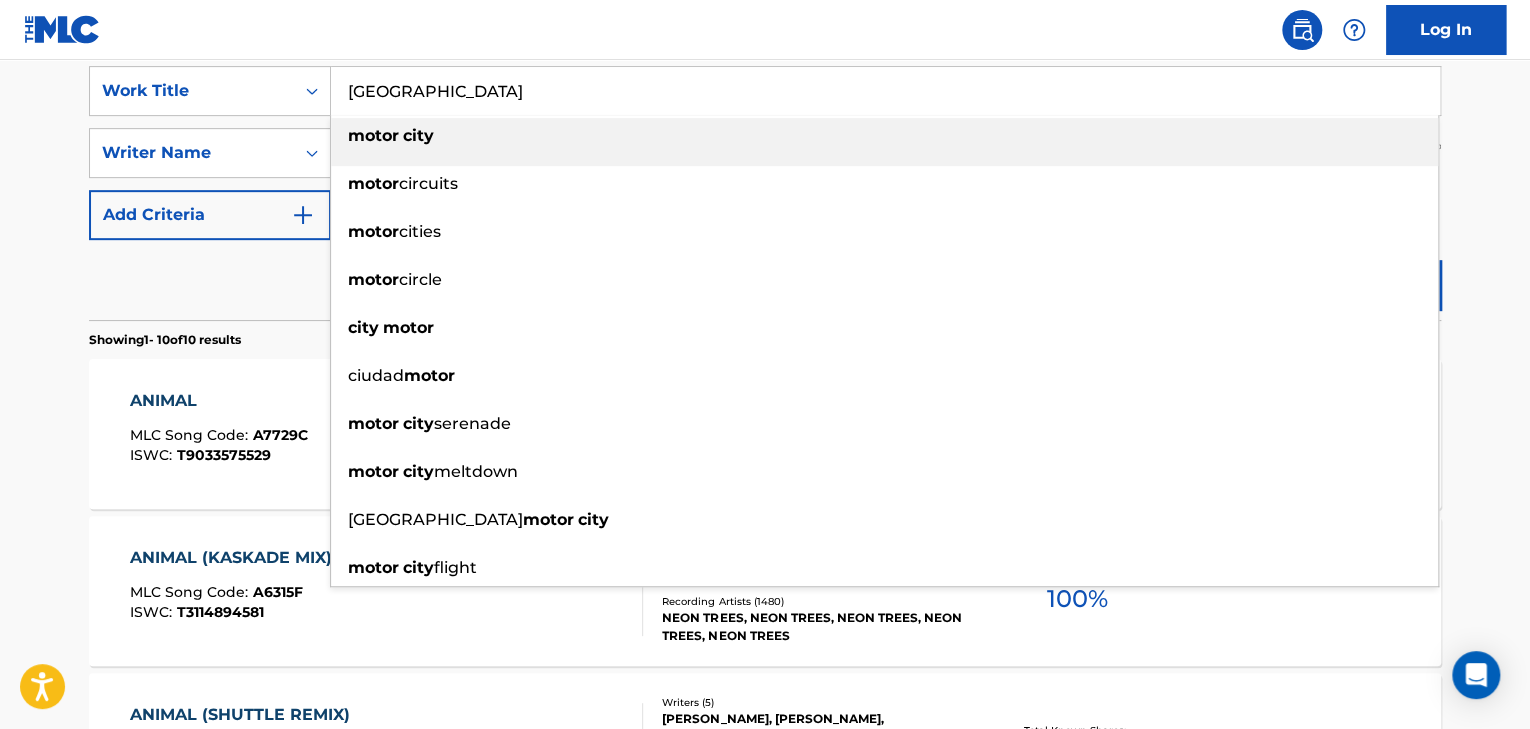 type on "[GEOGRAPHIC_DATA]" 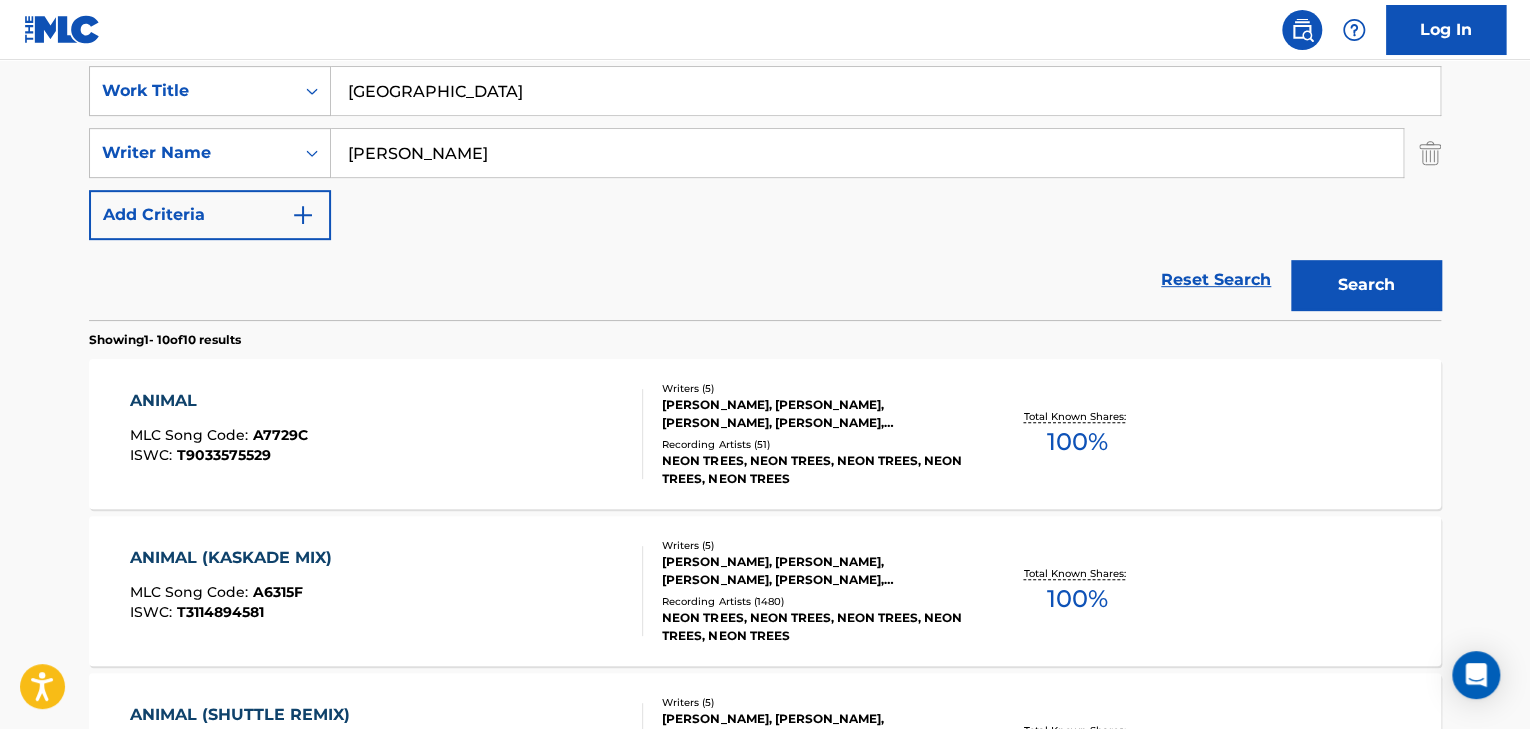 type on "[PERSON_NAME]" 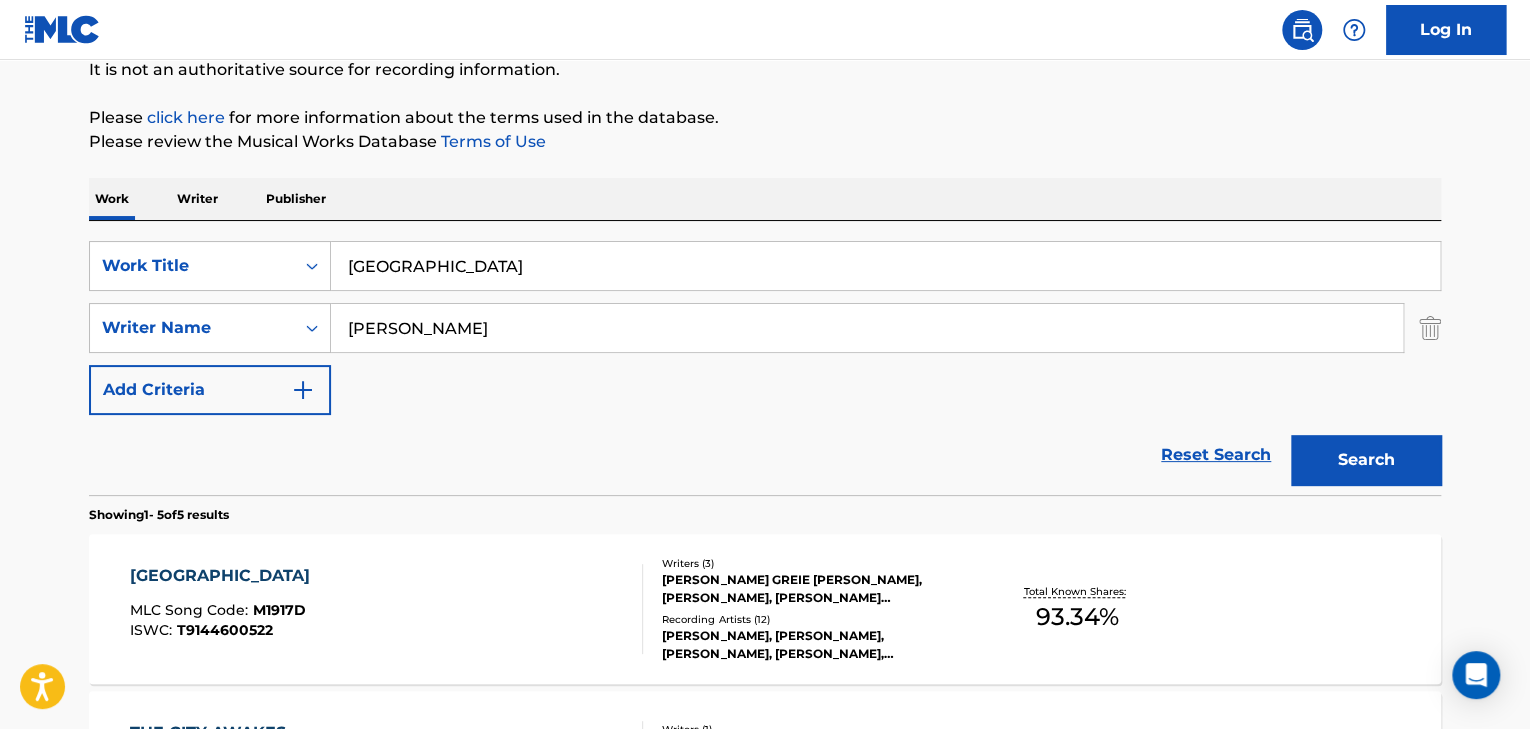 scroll, scrollTop: 379, scrollLeft: 0, axis: vertical 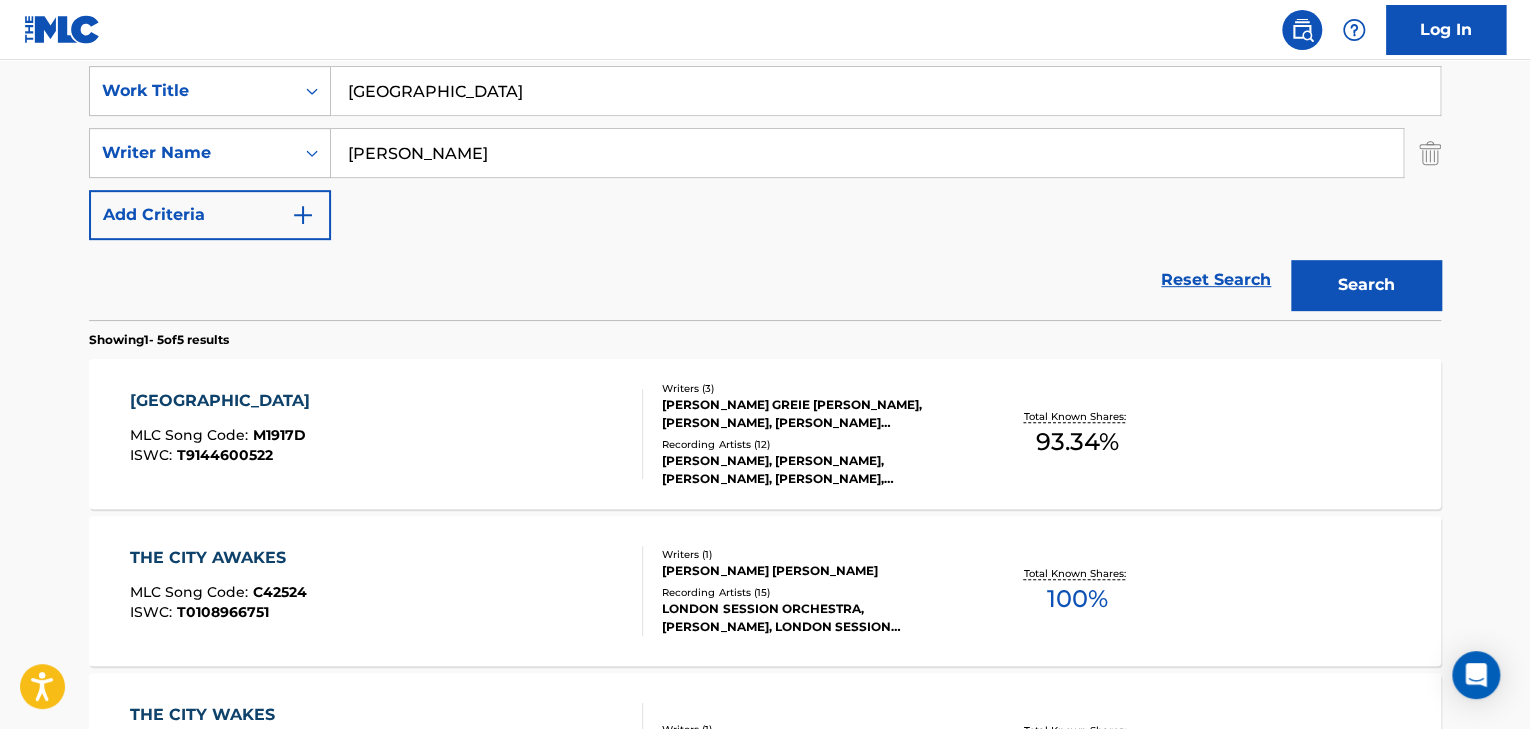 click on "[PERSON_NAME] GREIE [PERSON_NAME], [PERSON_NAME], [PERSON_NAME] [PERSON_NAME]" at bounding box center (813, 414) 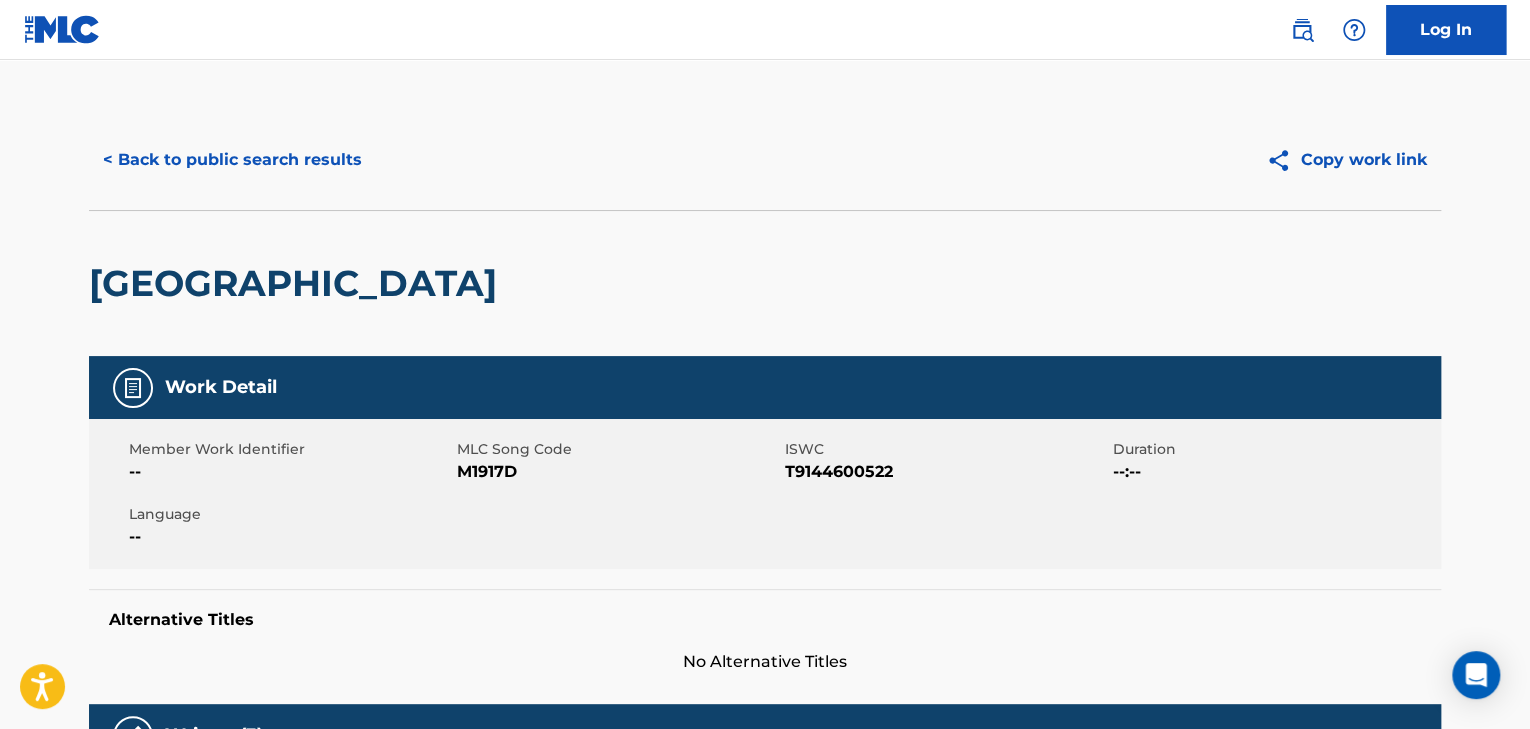 scroll, scrollTop: 480, scrollLeft: 0, axis: vertical 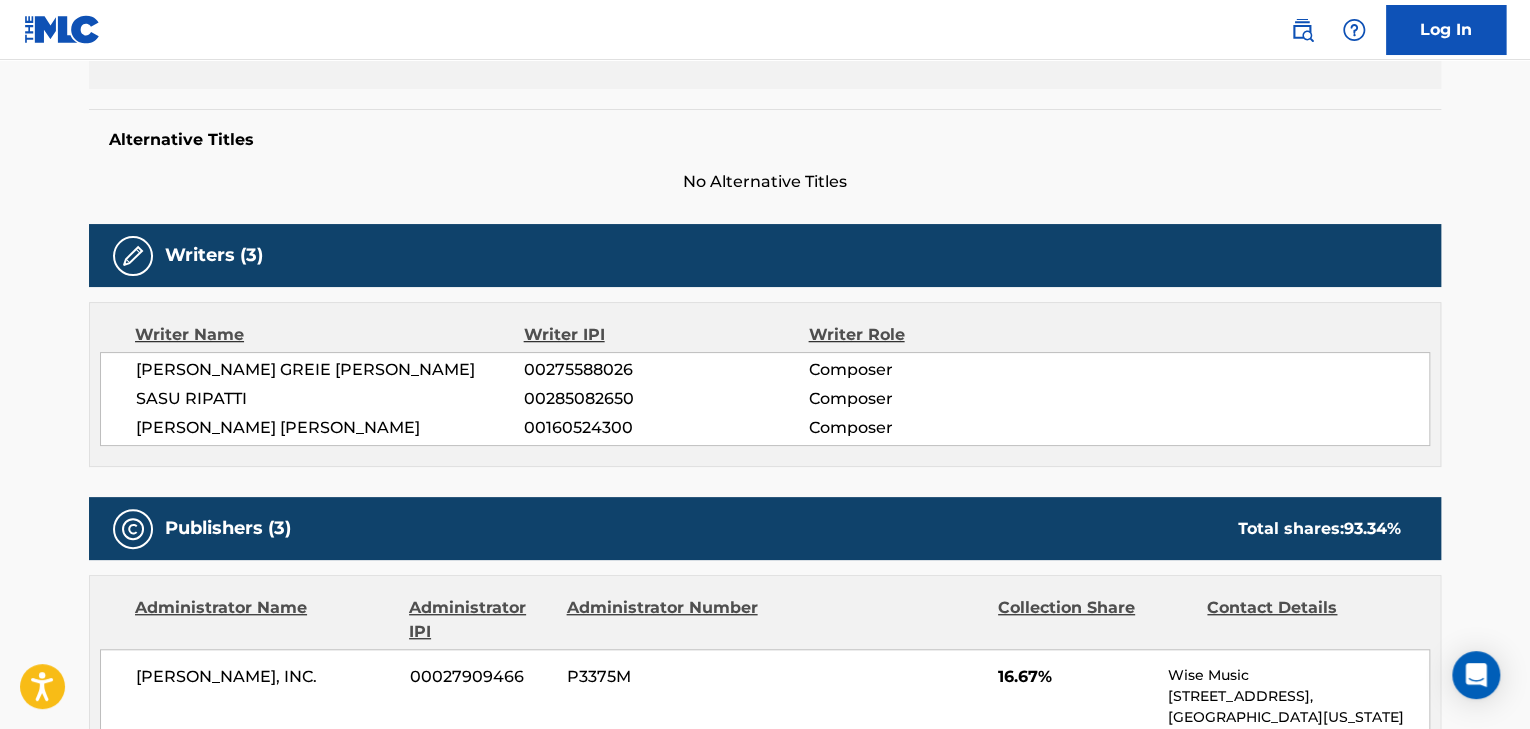 click on "Writer Name Writer IPI Writer Role [PERSON_NAME] GREIE [PERSON_NAME] 00275588026 Composer SASU RIPATTI 00285082650 Composer [PERSON_NAME] [PERSON_NAME] 00160524300 Composer" at bounding box center [765, 384] 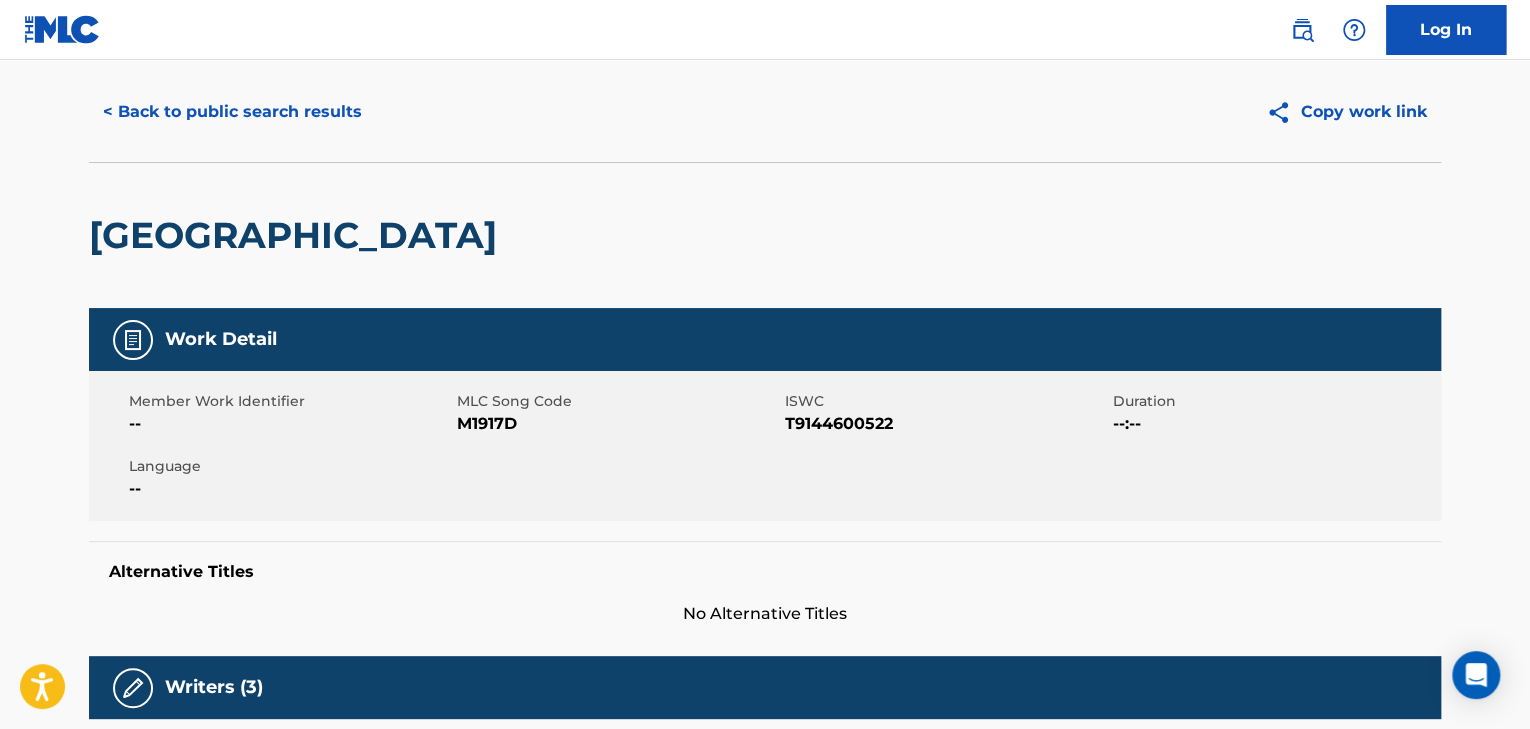scroll, scrollTop: 0, scrollLeft: 0, axis: both 